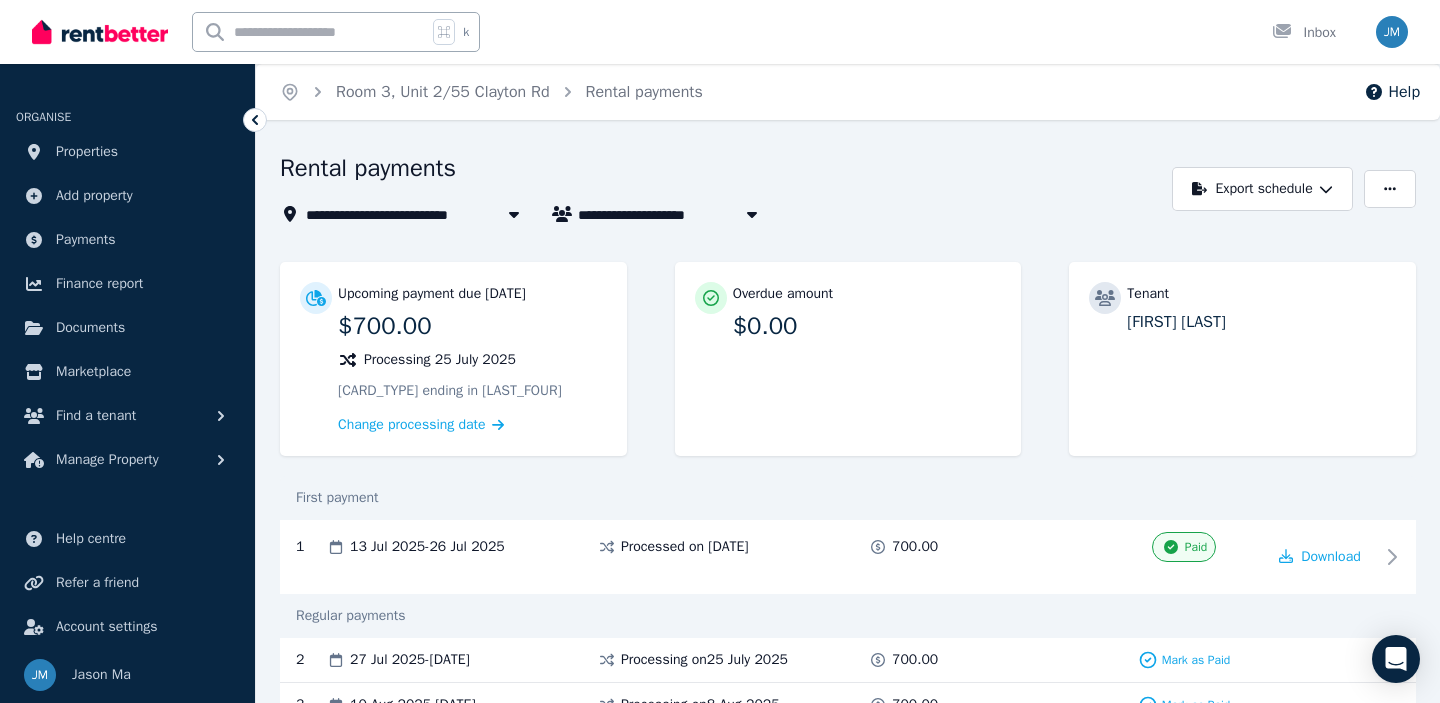 scroll, scrollTop: 137, scrollLeft: 0, axis: vertical 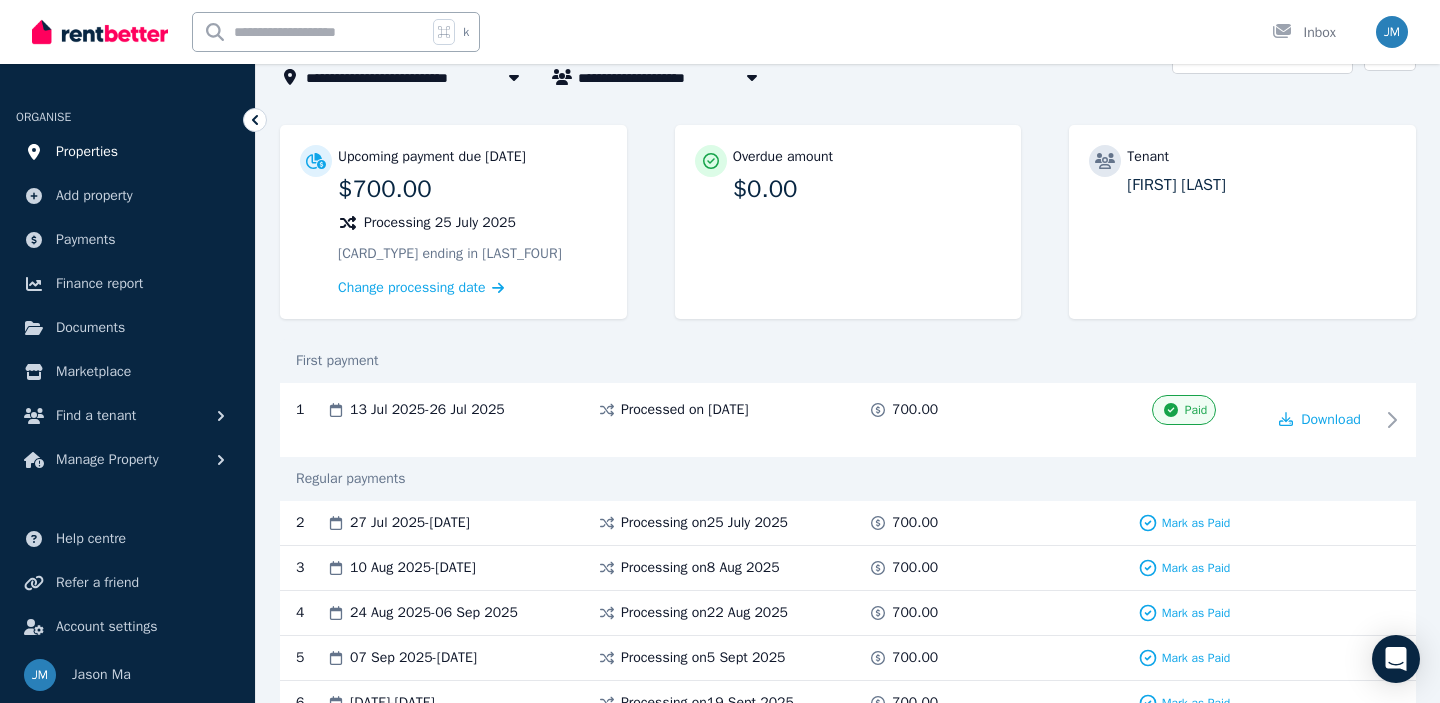 click on "Properties" at bounding box center [87, 152] 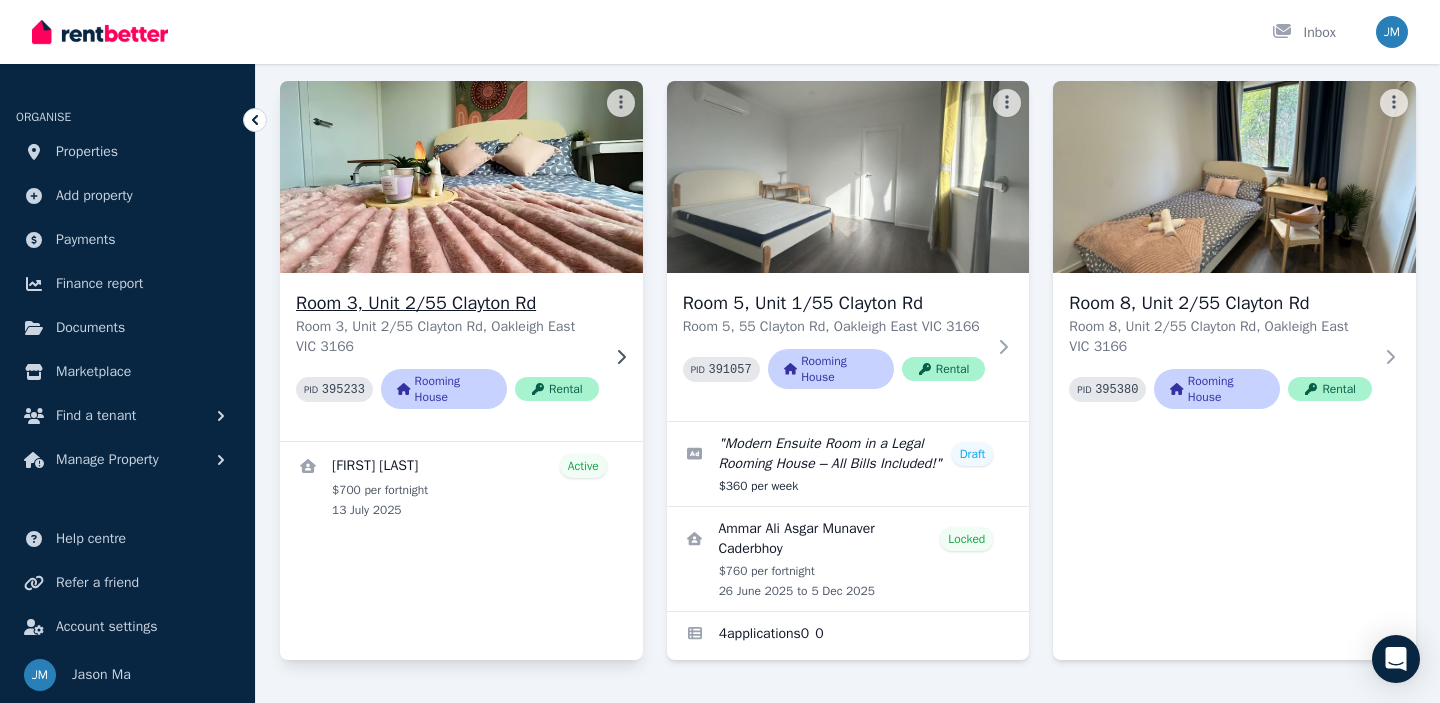 scroll, scrollTop: 101, scrollLeft: 0, axis: vertical 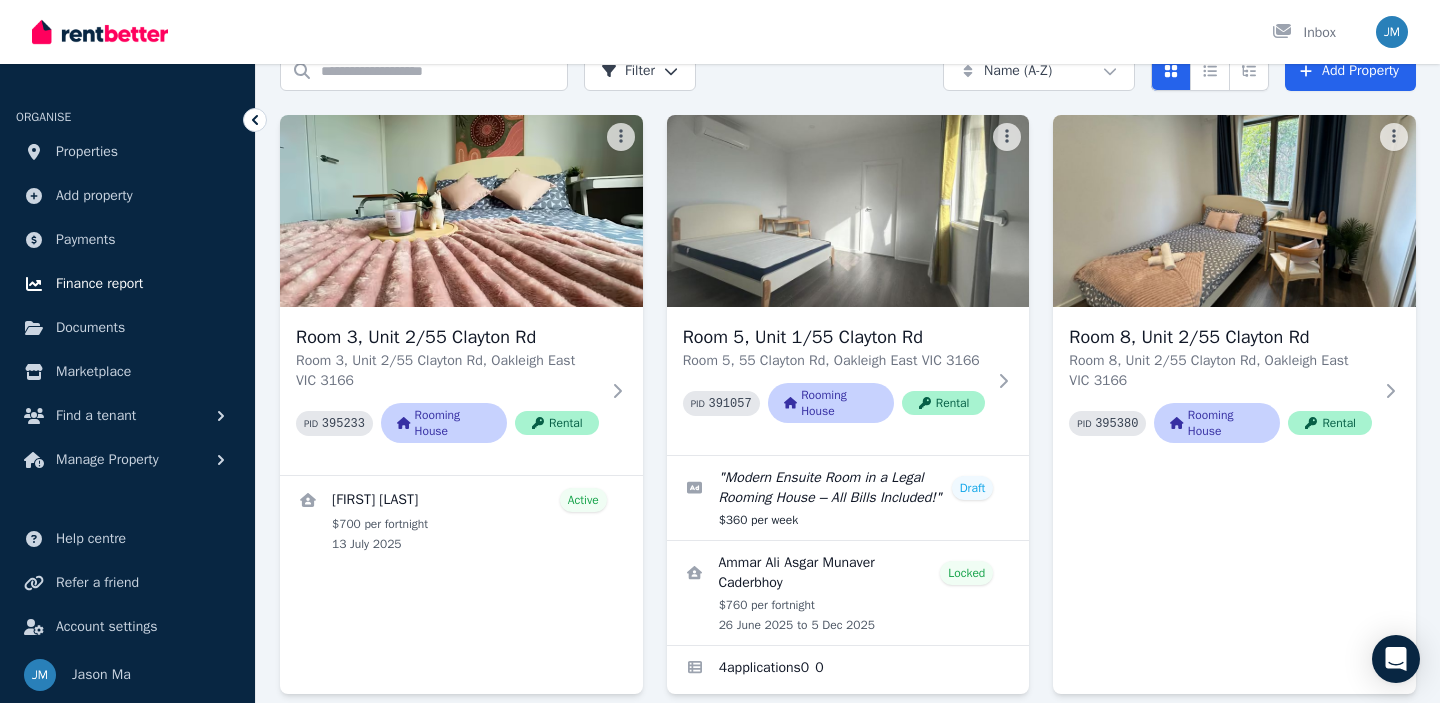 click on "Finance report" at bounding box center [99, 284] 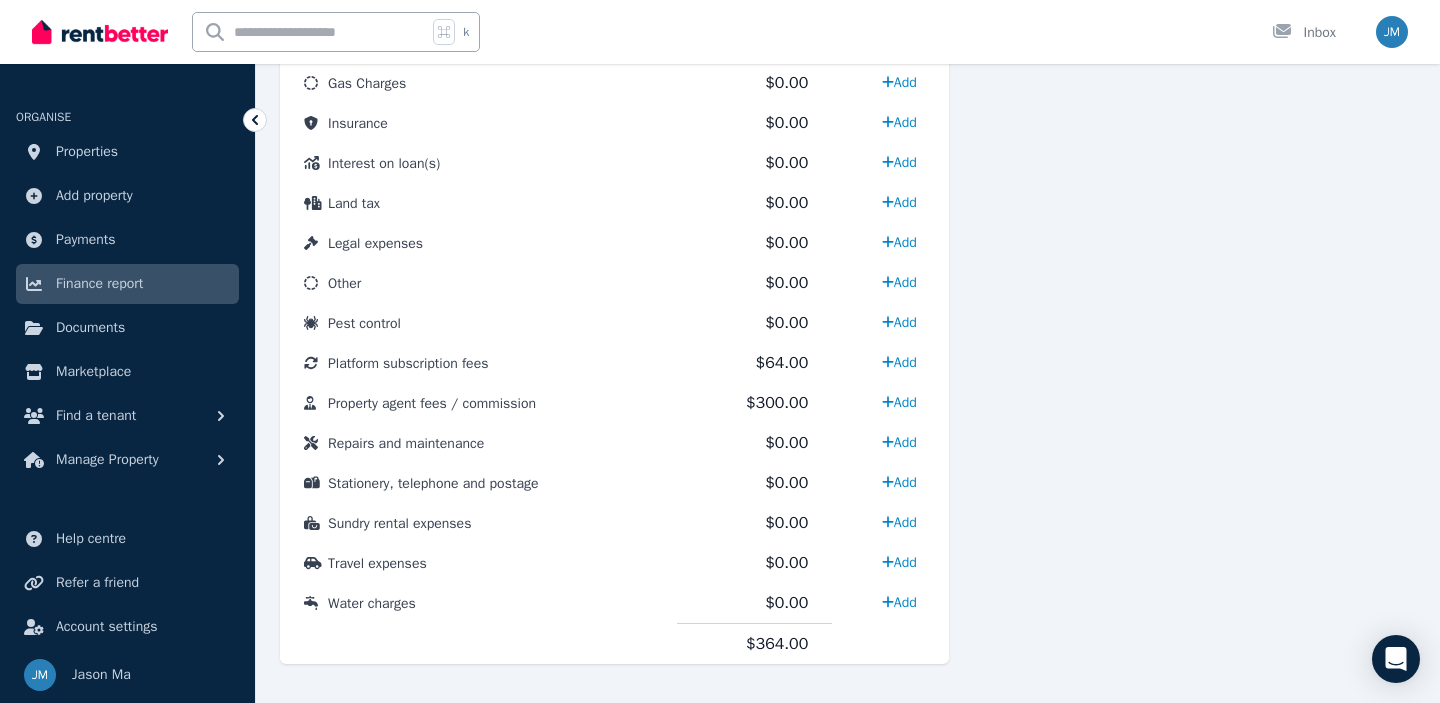 scroll, scrollTop: 1048, scrollLeft: 0, axis: vertical 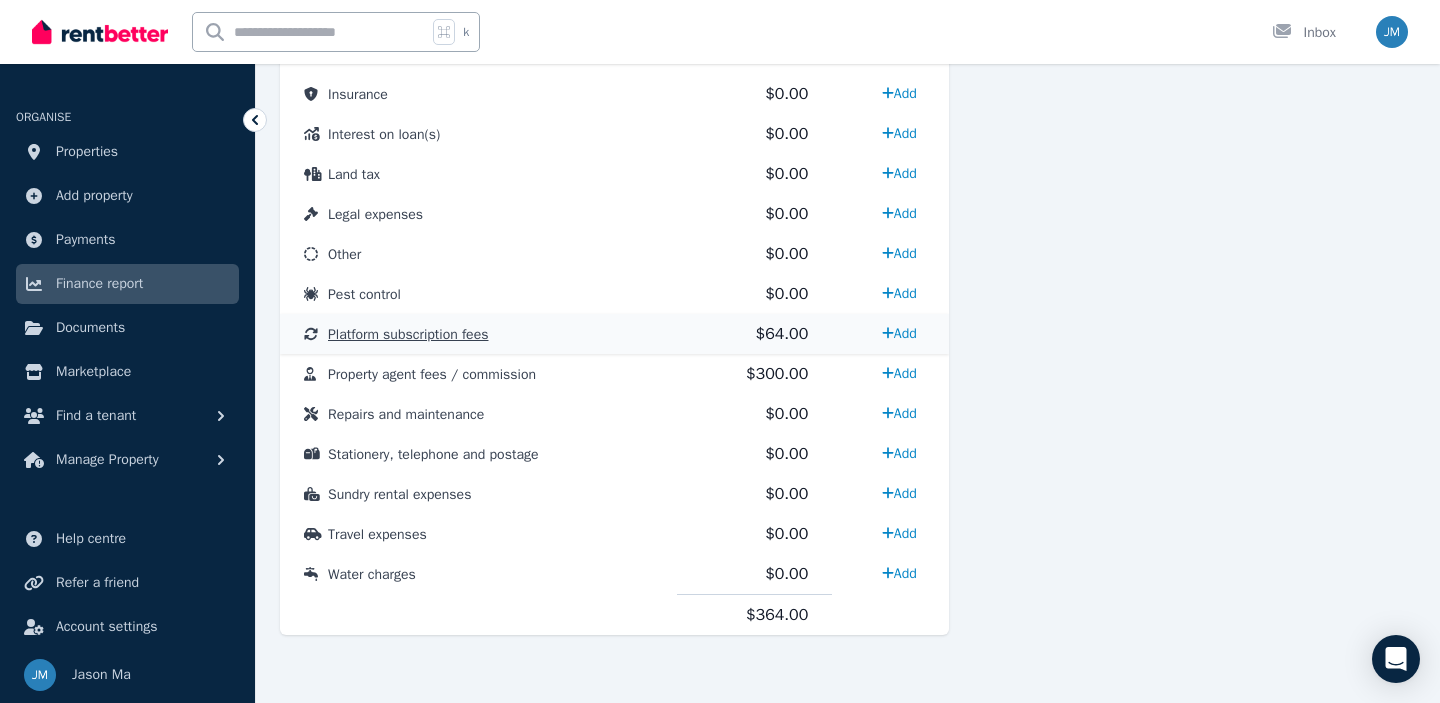 click on "Platform subscription fees" at bounding box center (478, 334) 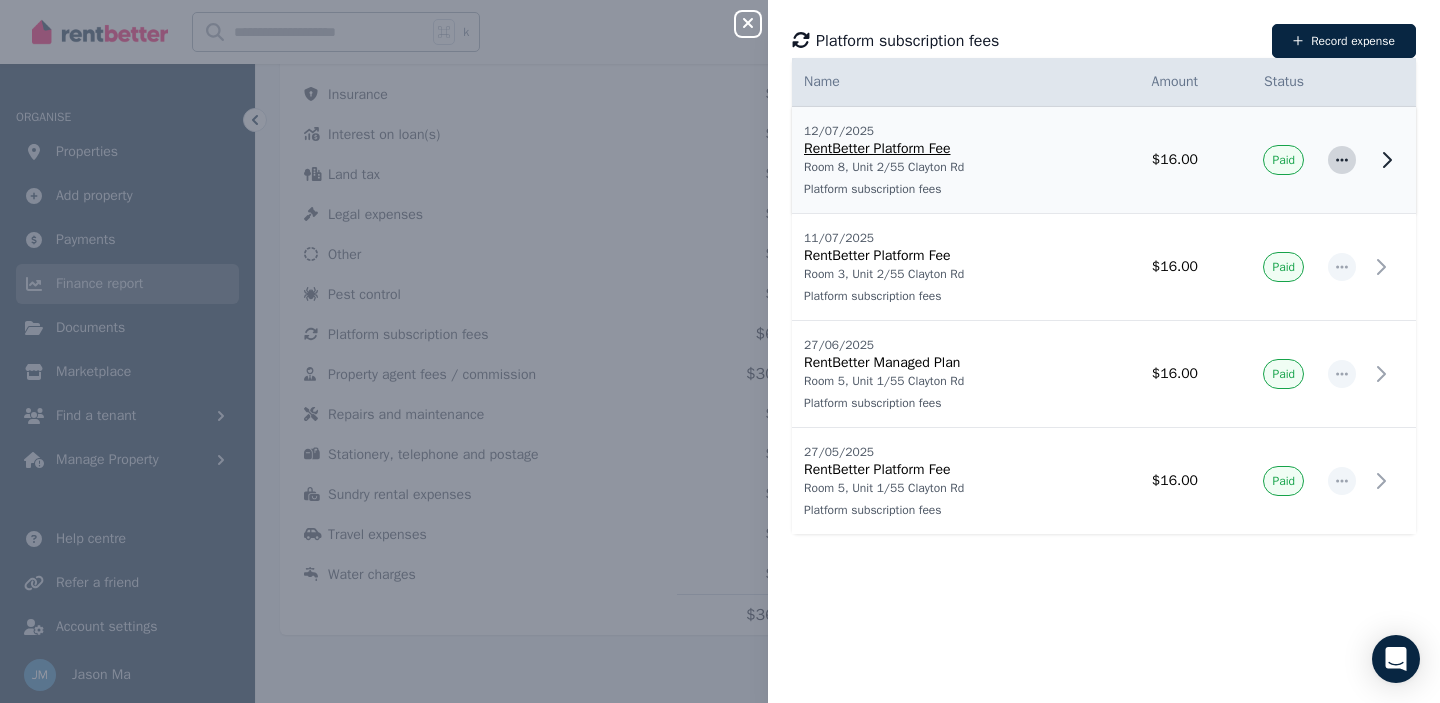 click 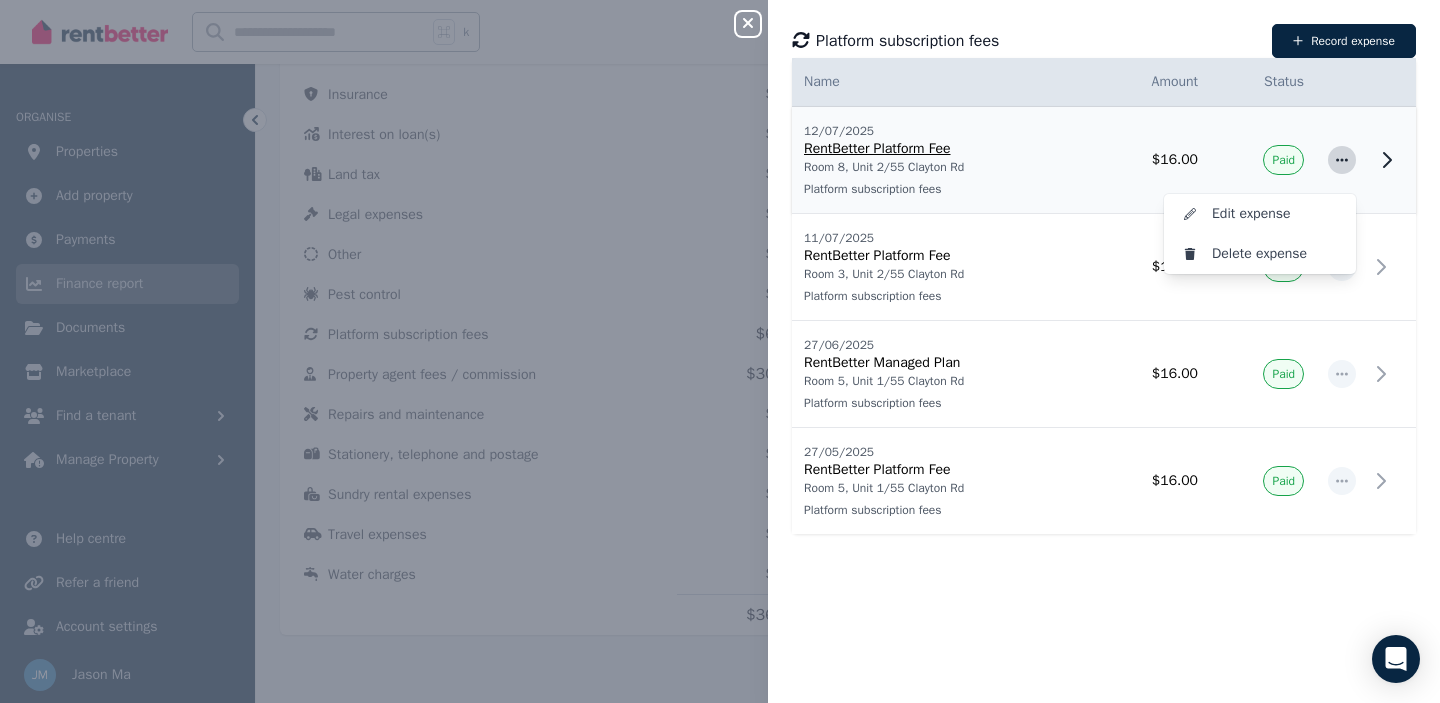click 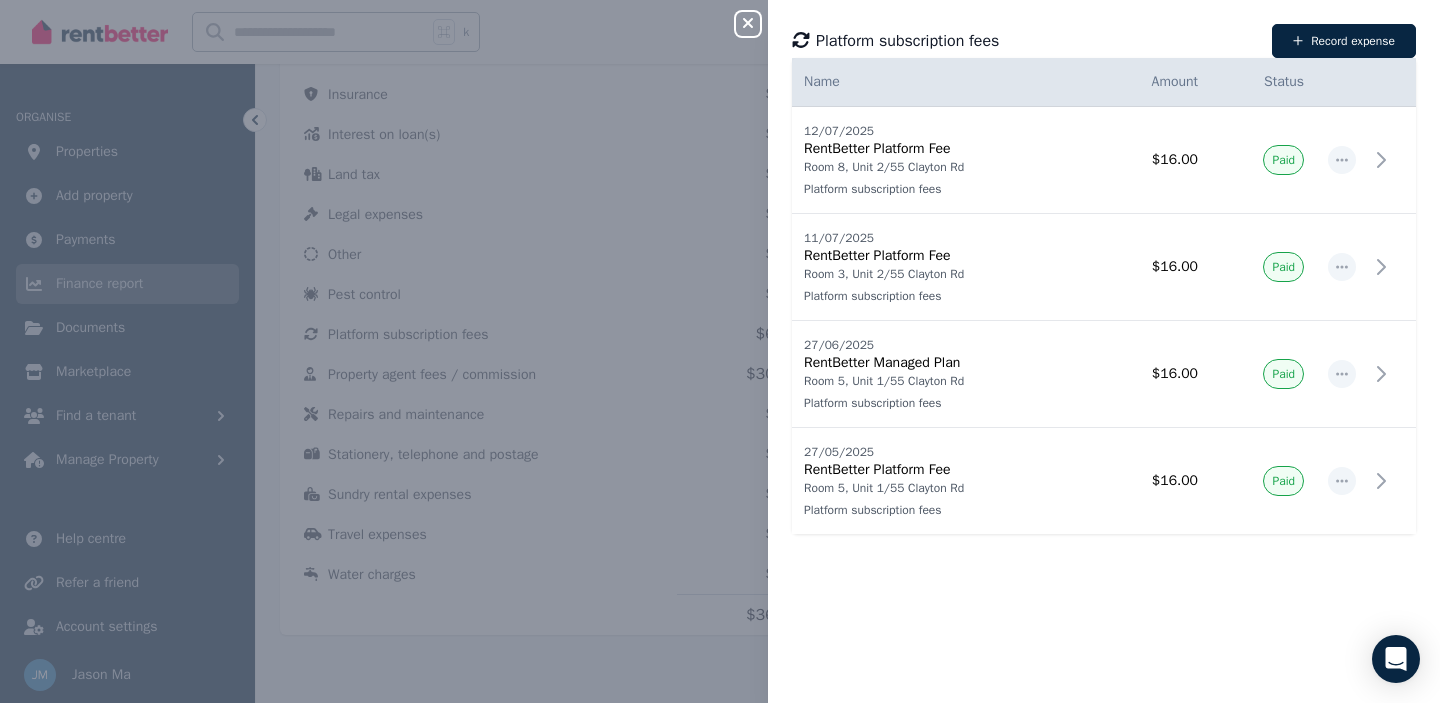 click 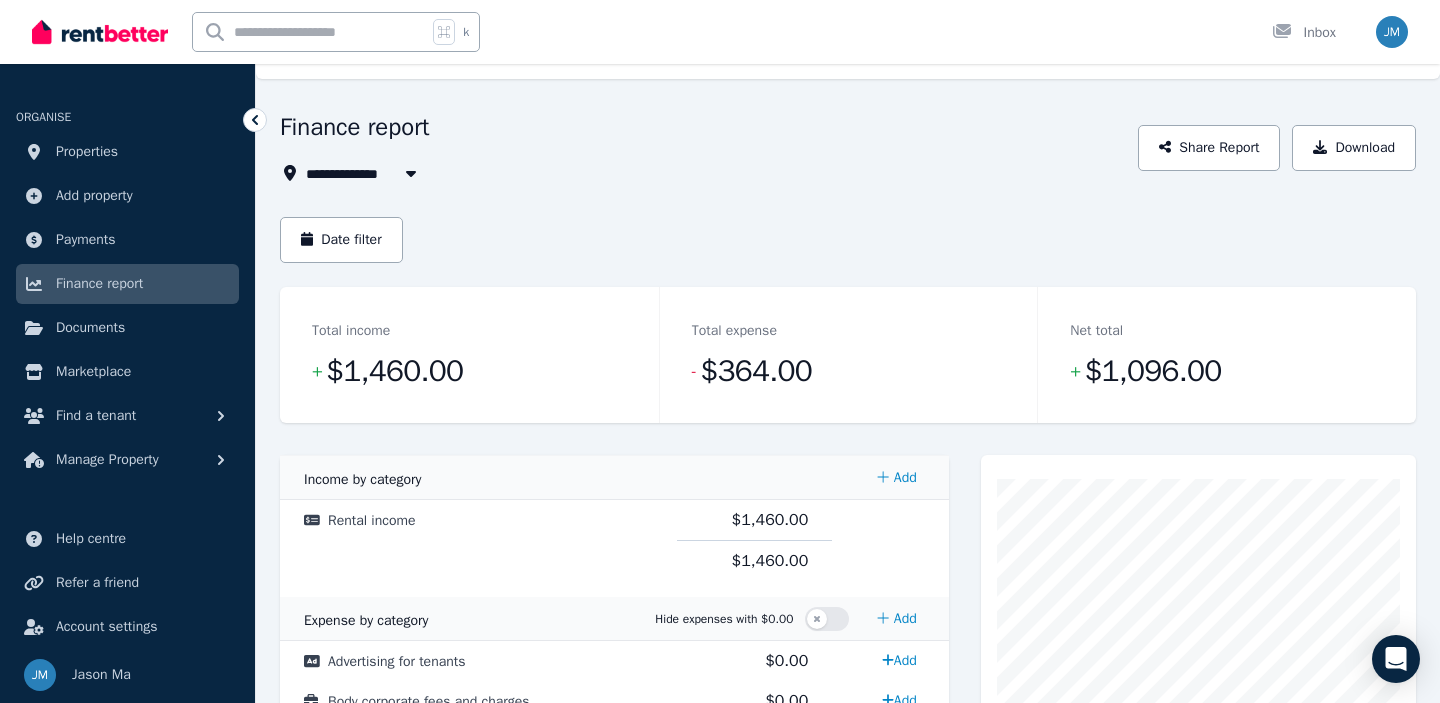 scroll, scrollTop: 40, scrollLeft: 0, axis: vertical 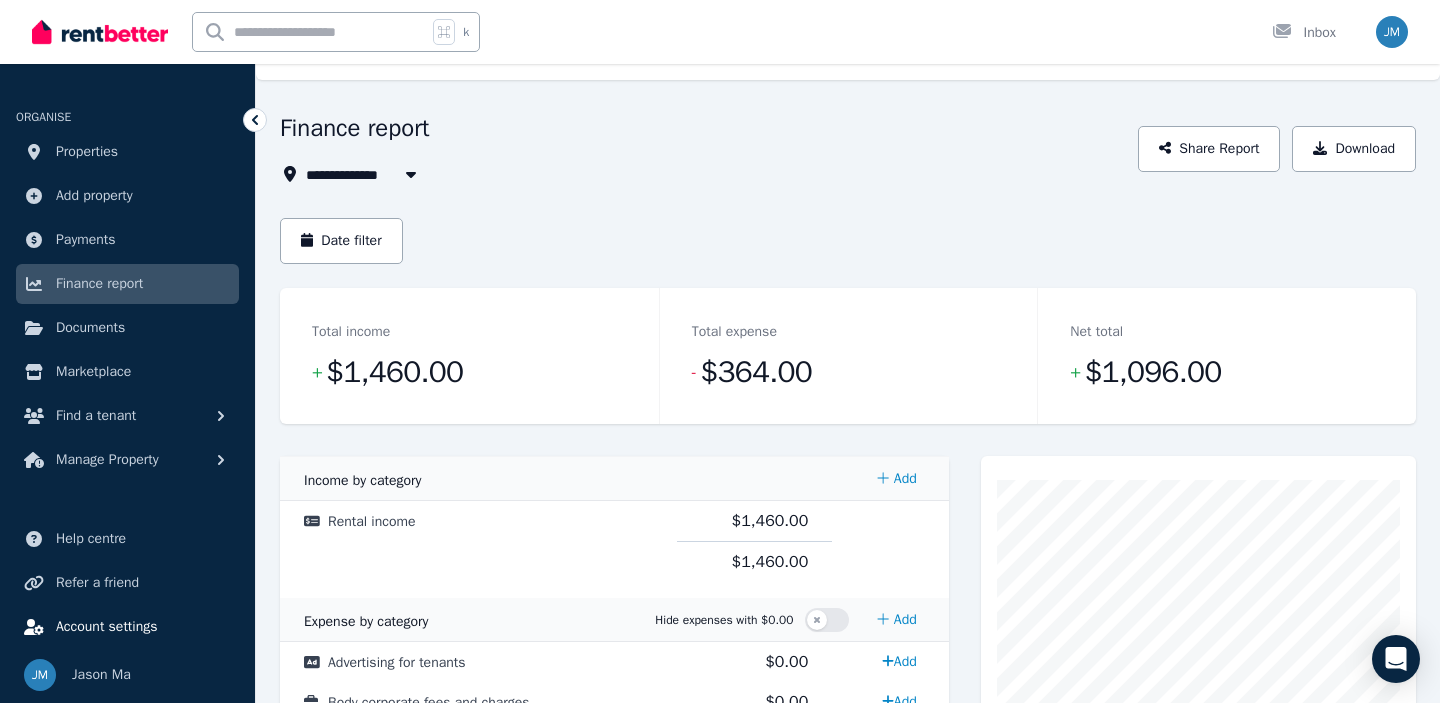 click on "Account settings" at bounding box center [107, 627] 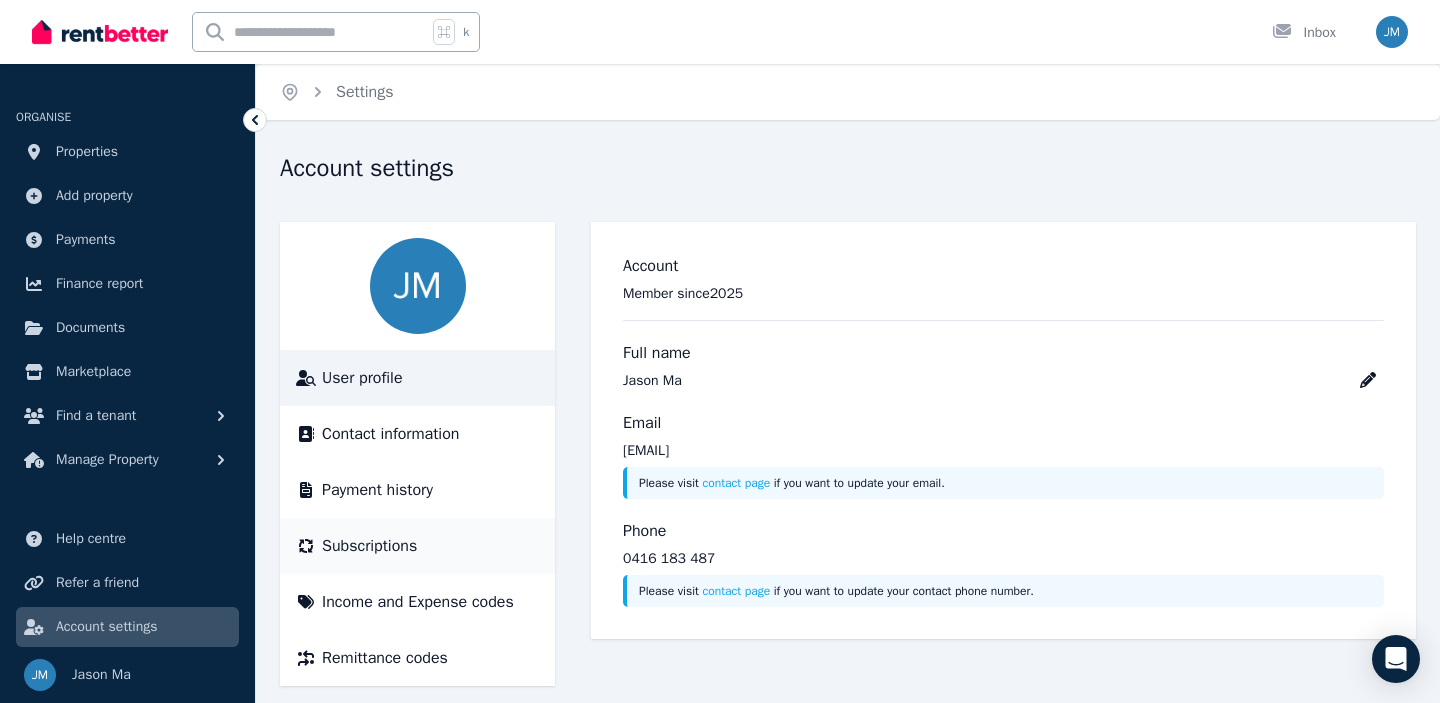 click on "Subscriptions" at bounding box center (369, 546) 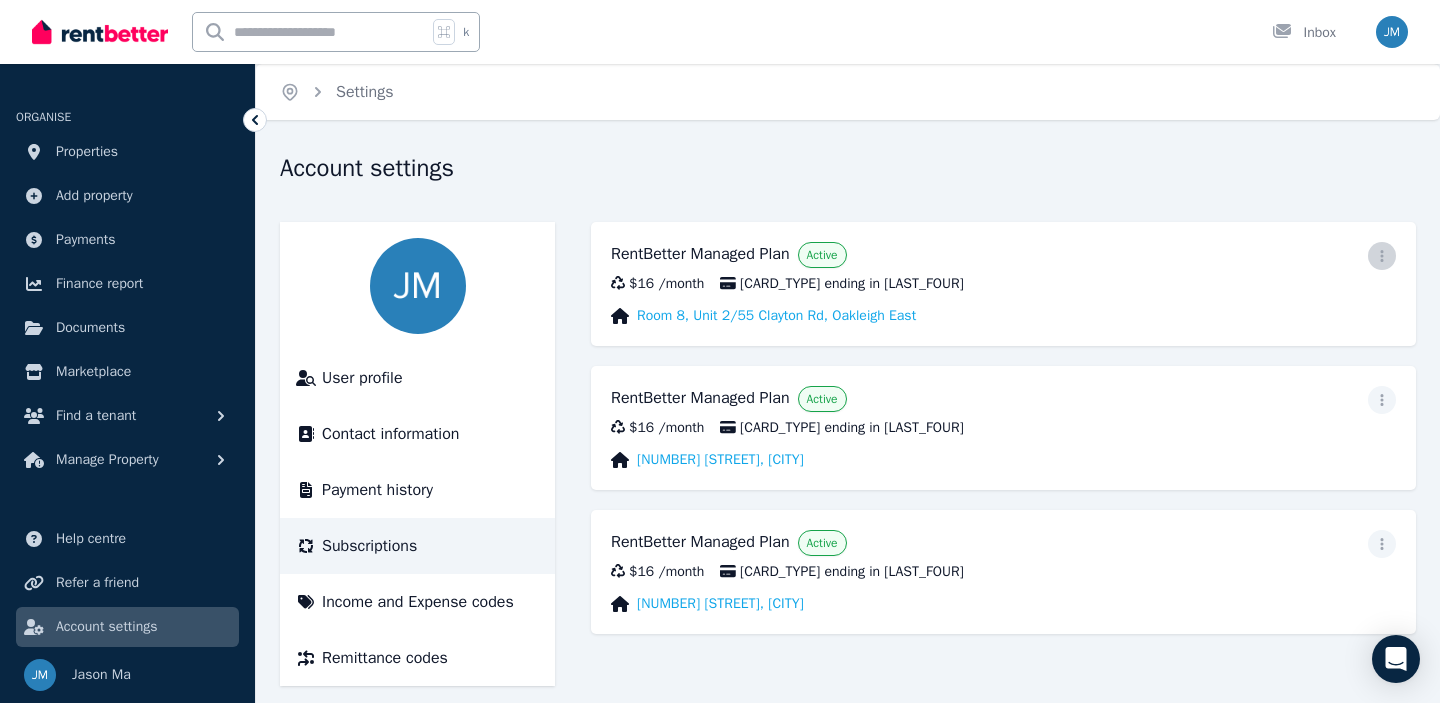 click 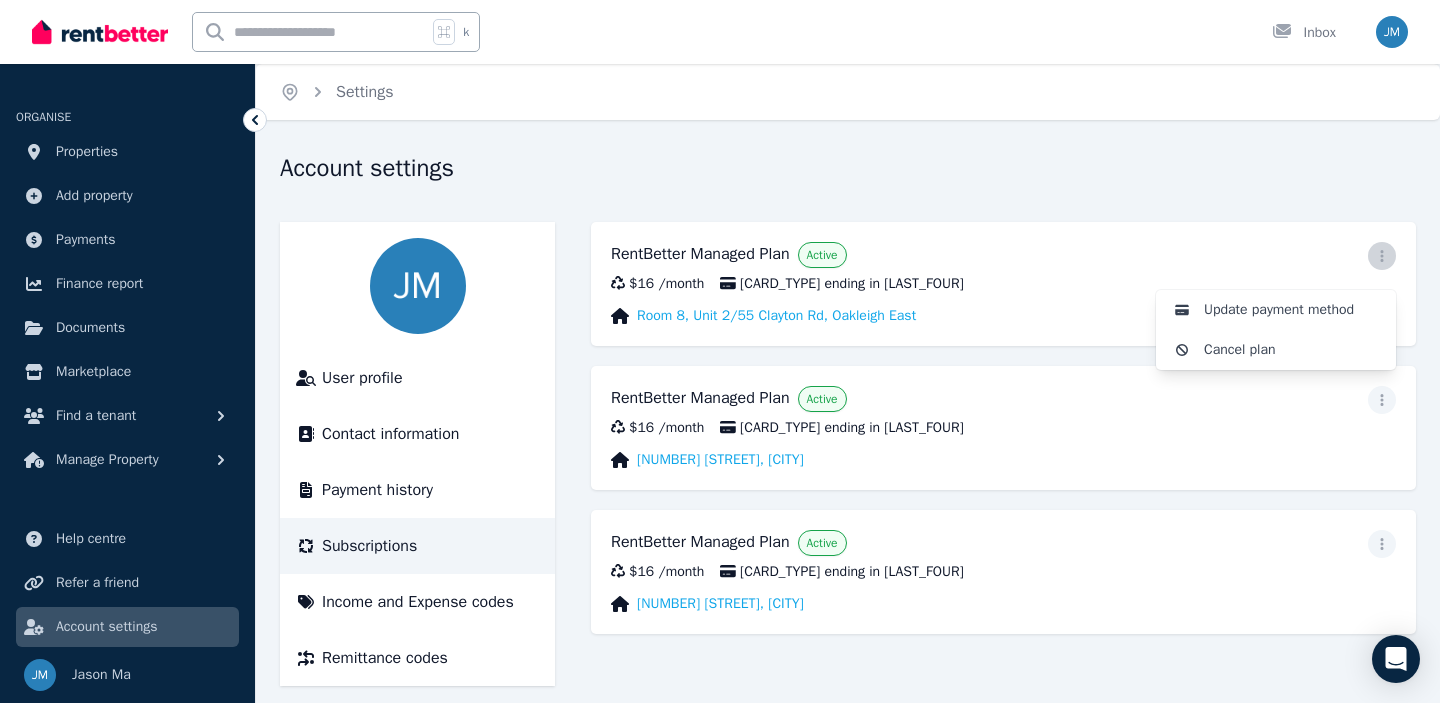 click 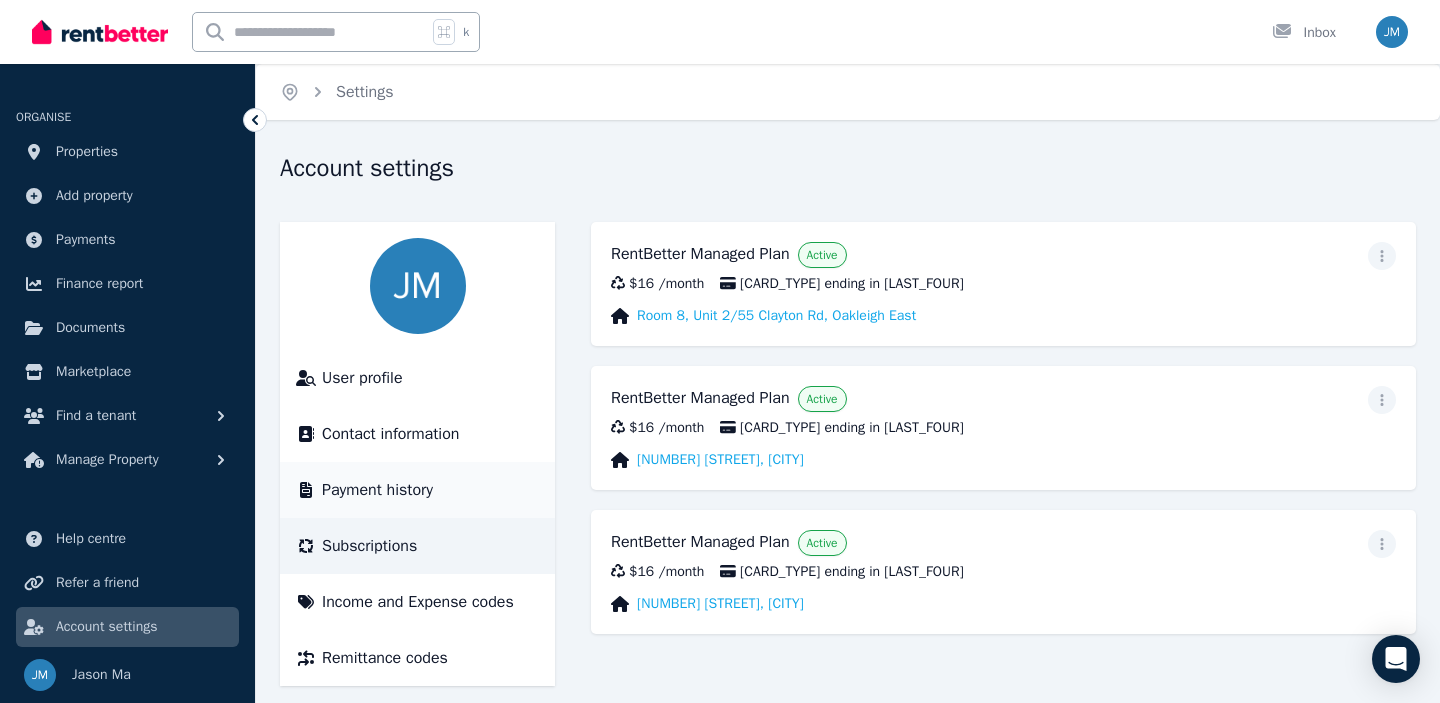 click on "Payment history" at bounding box center (377, 490) 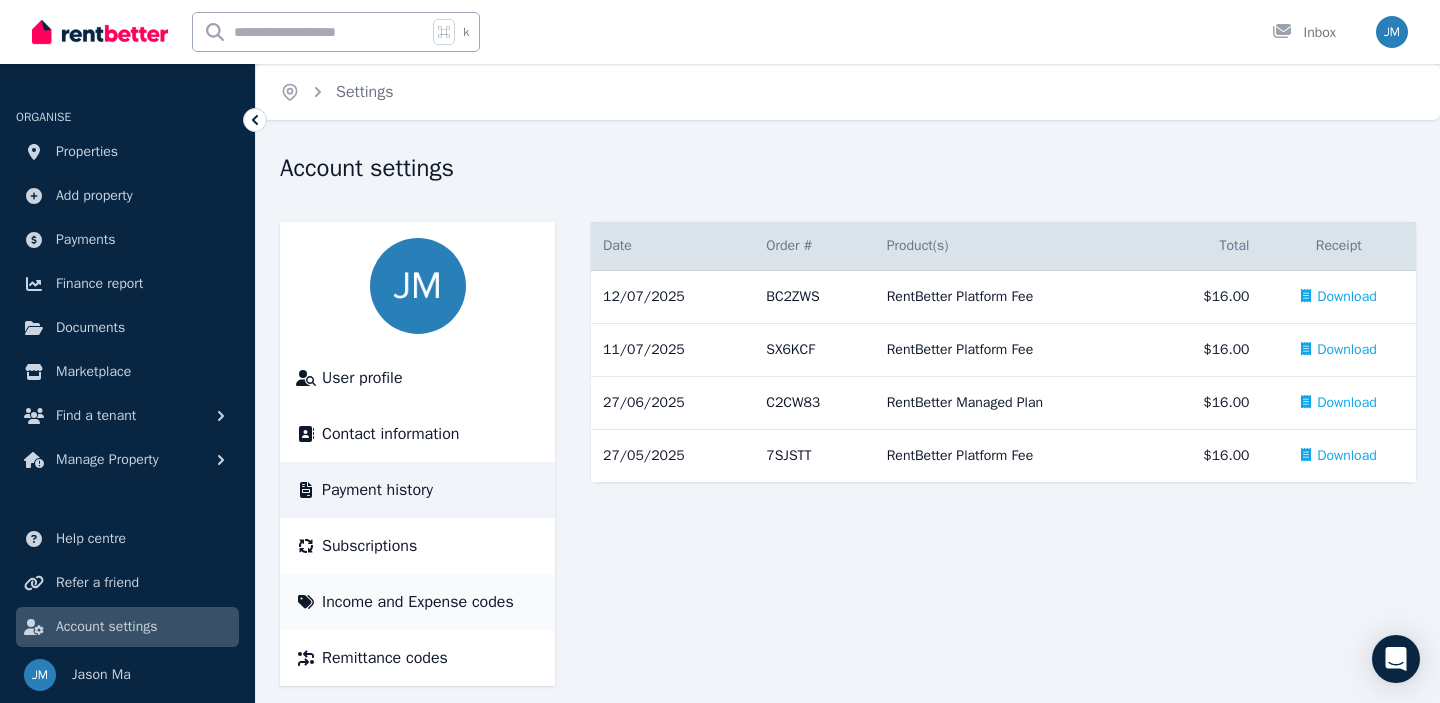 click on "Income and Expense codes" at bounding box center (417, 602) 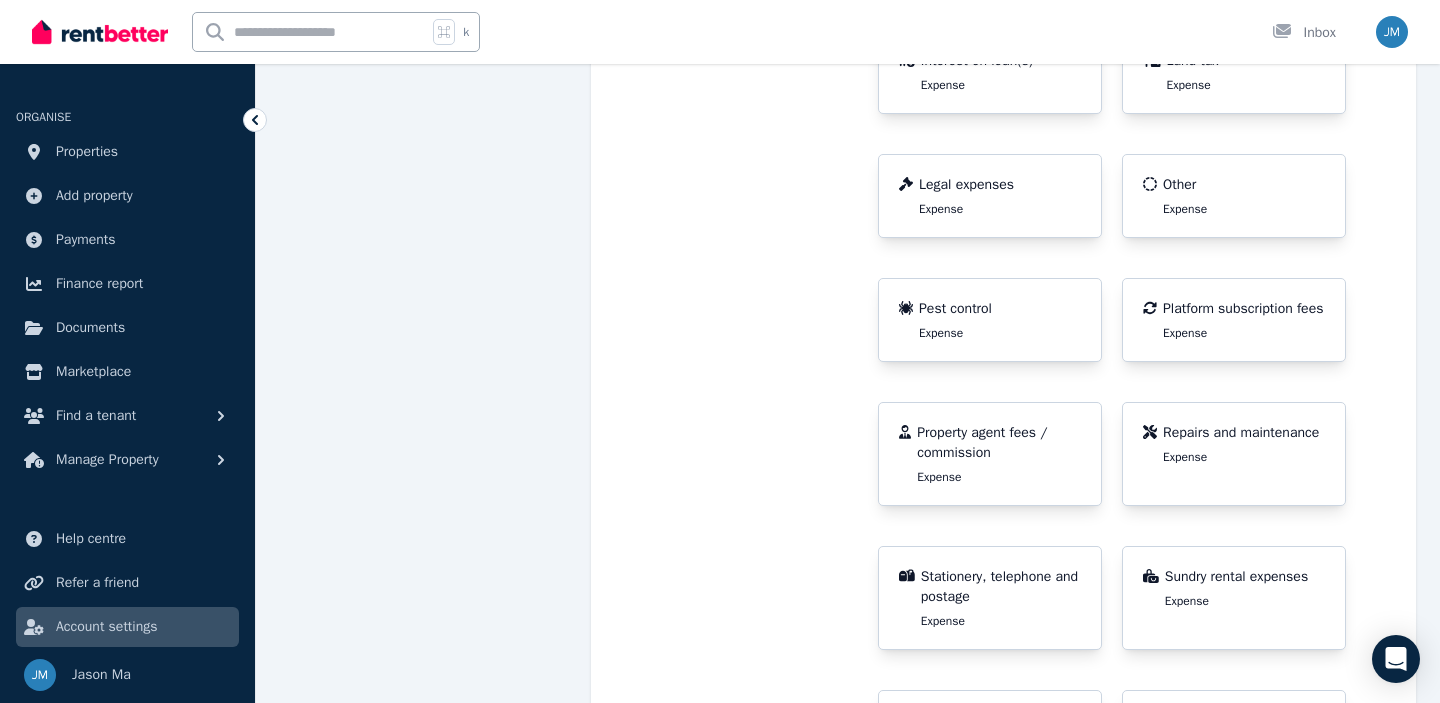 scroll, scrollTop: 1116, scrollLeft: 0, axis: vertical 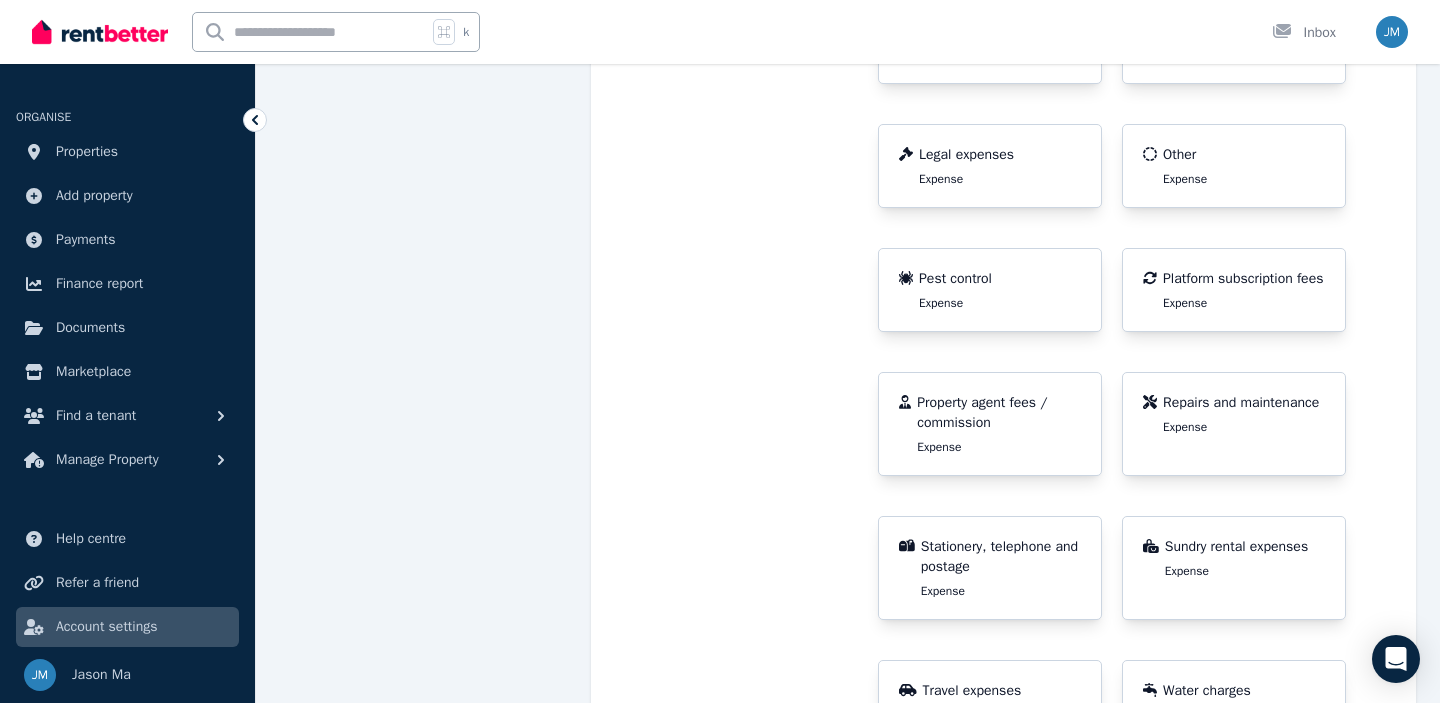 click on "Platform subscription fees" at bounding box center [1243, 279] 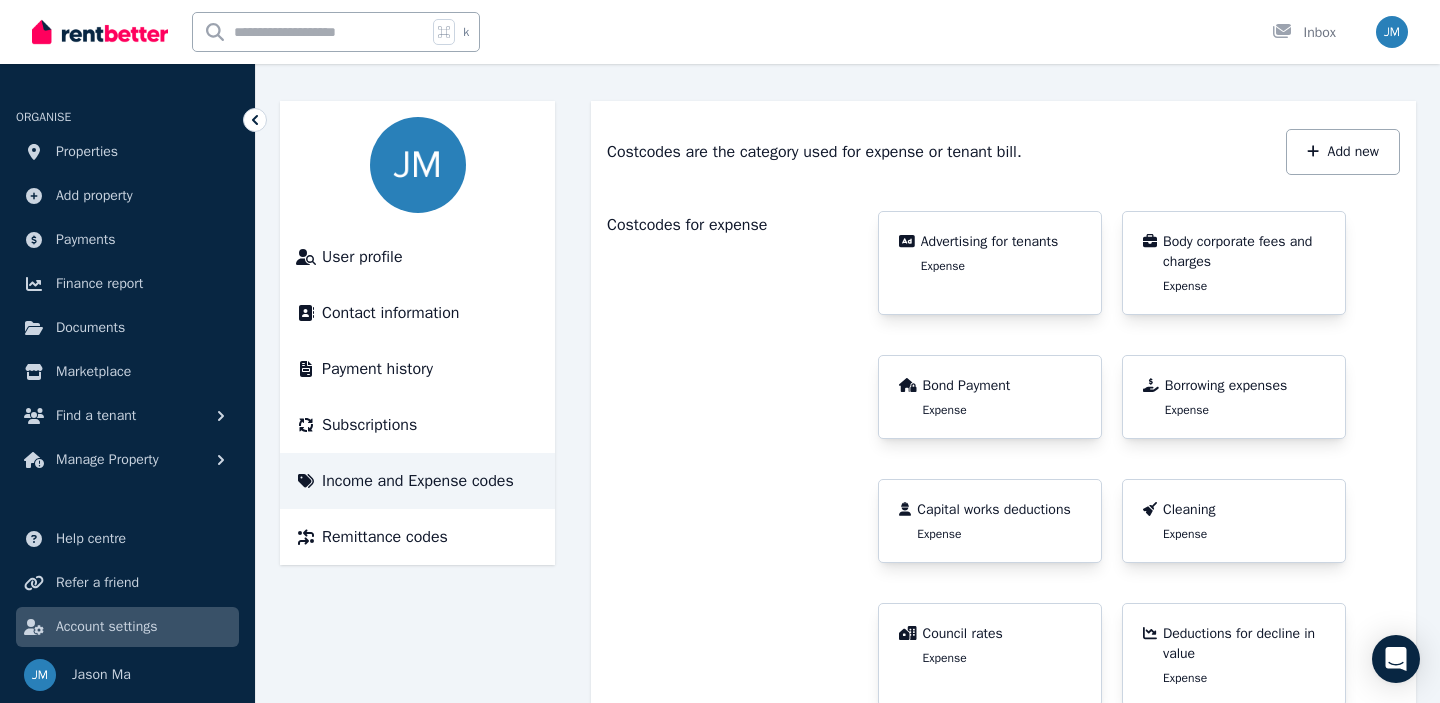 scroll, scrollTop: 68, scrollLeft: 0, axis: vertical 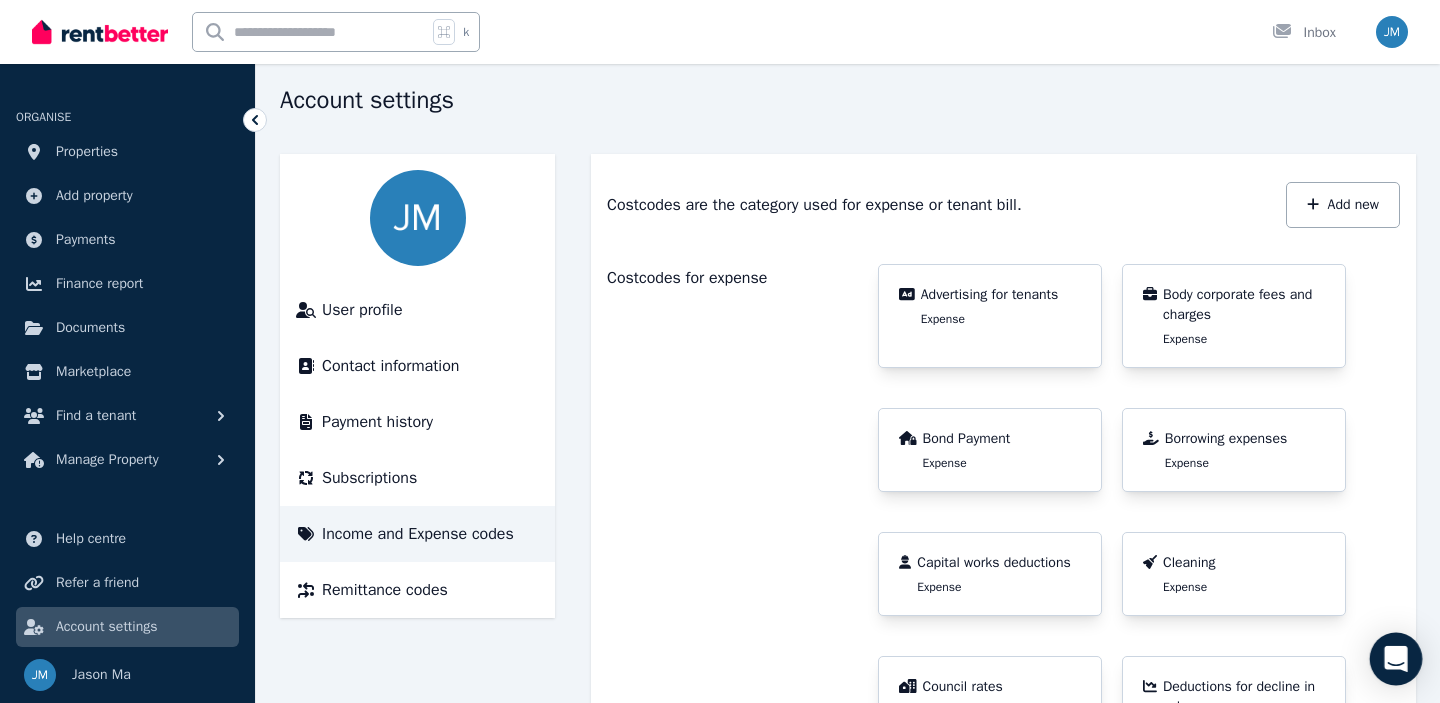 click at bounding box center [1396, 659] 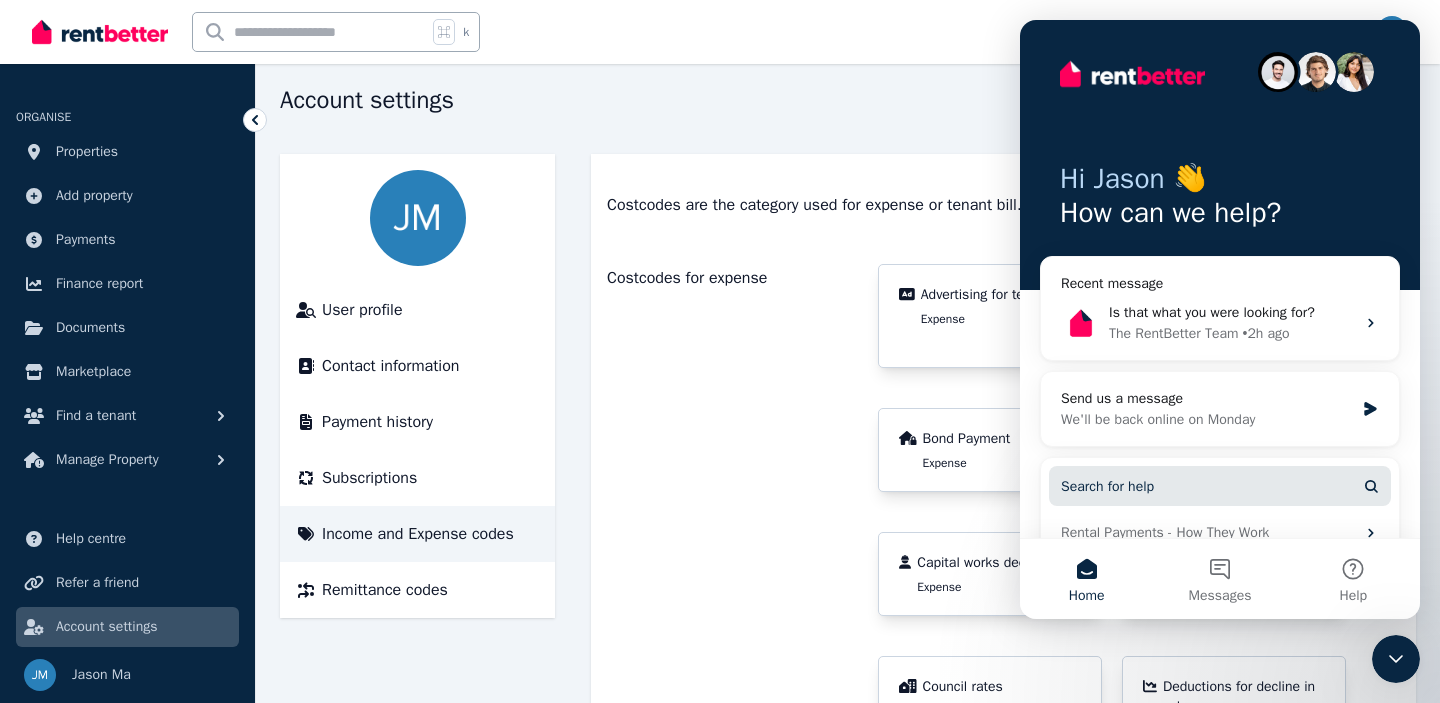 scroll, scrollTop: 0, scrollLeft: 0, axis: both 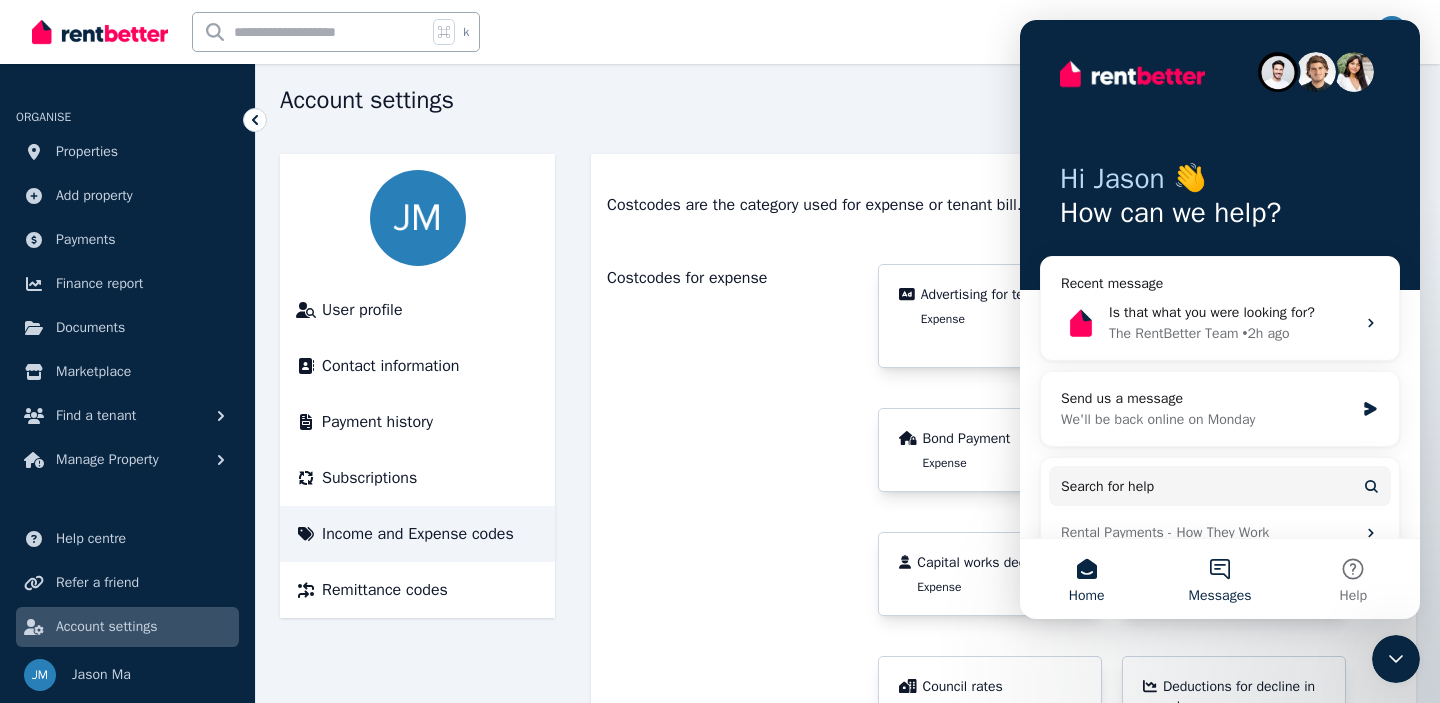 click on "Messages" at bounding box center [1219, 579] 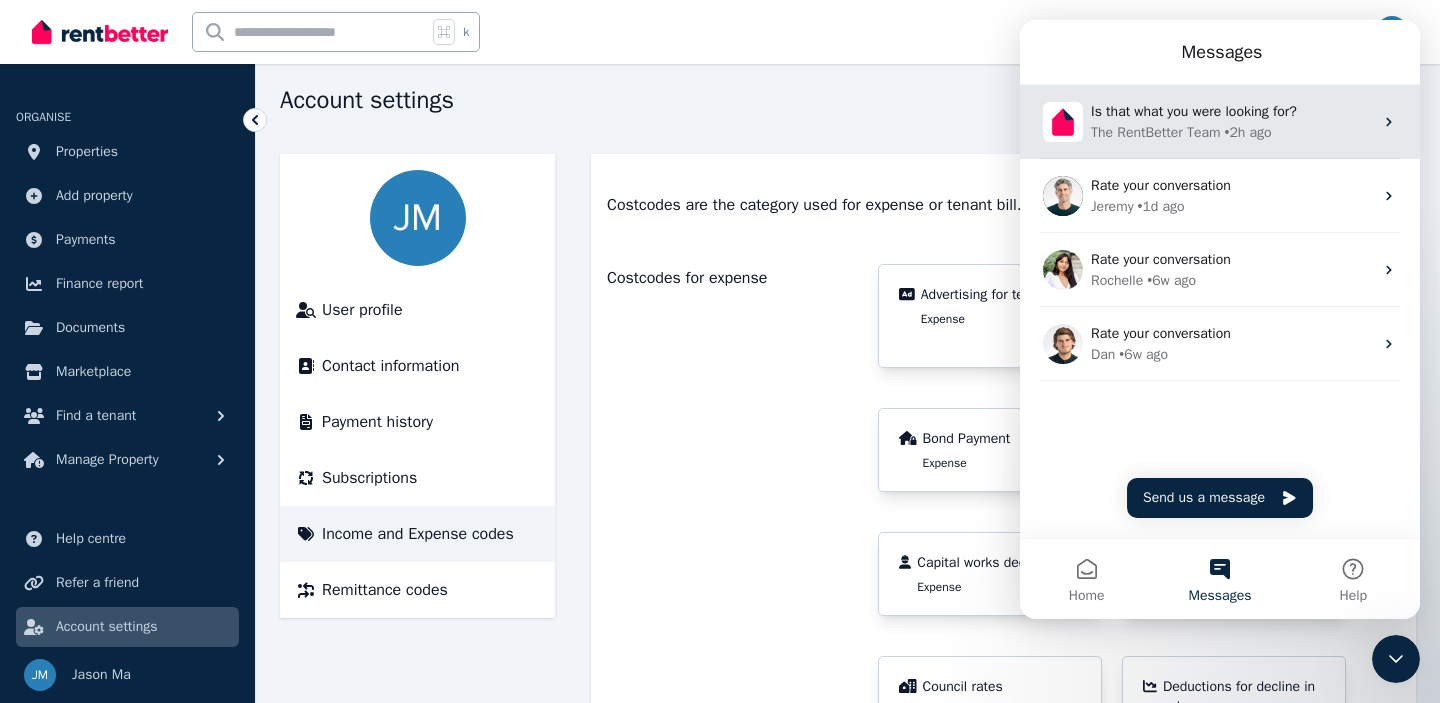 click on "The RentBetter Team" at bounding box center (1155, 132) 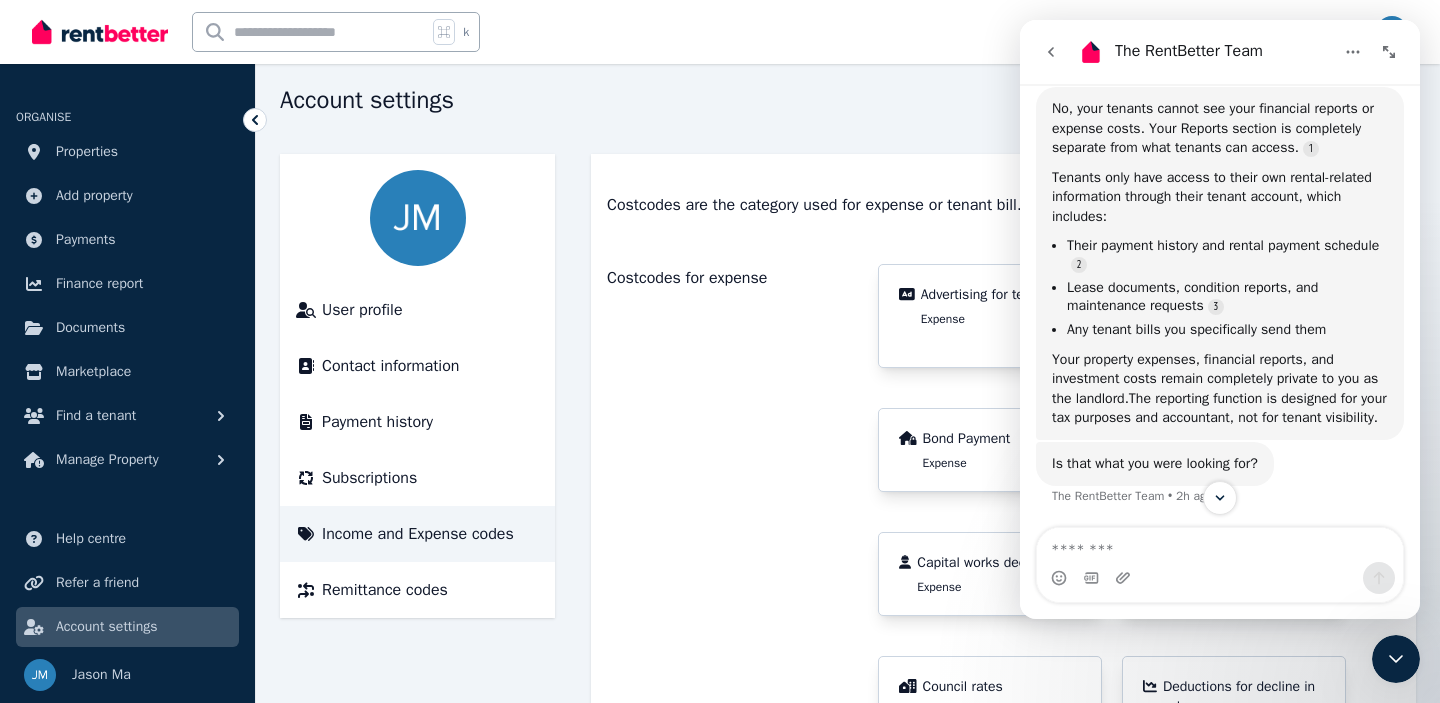 scroll, scrollTop: 1172, scrollLeft: 0, axis: vertical 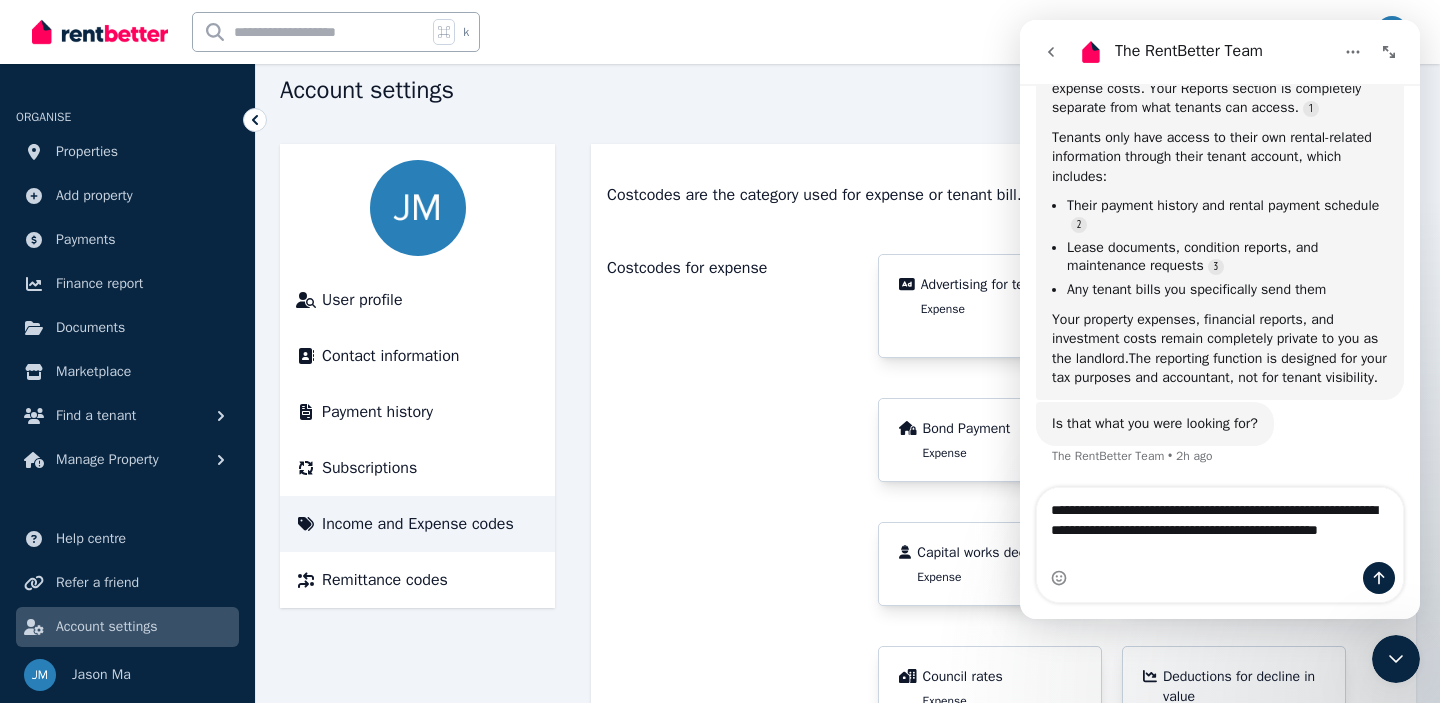 type on "**********" 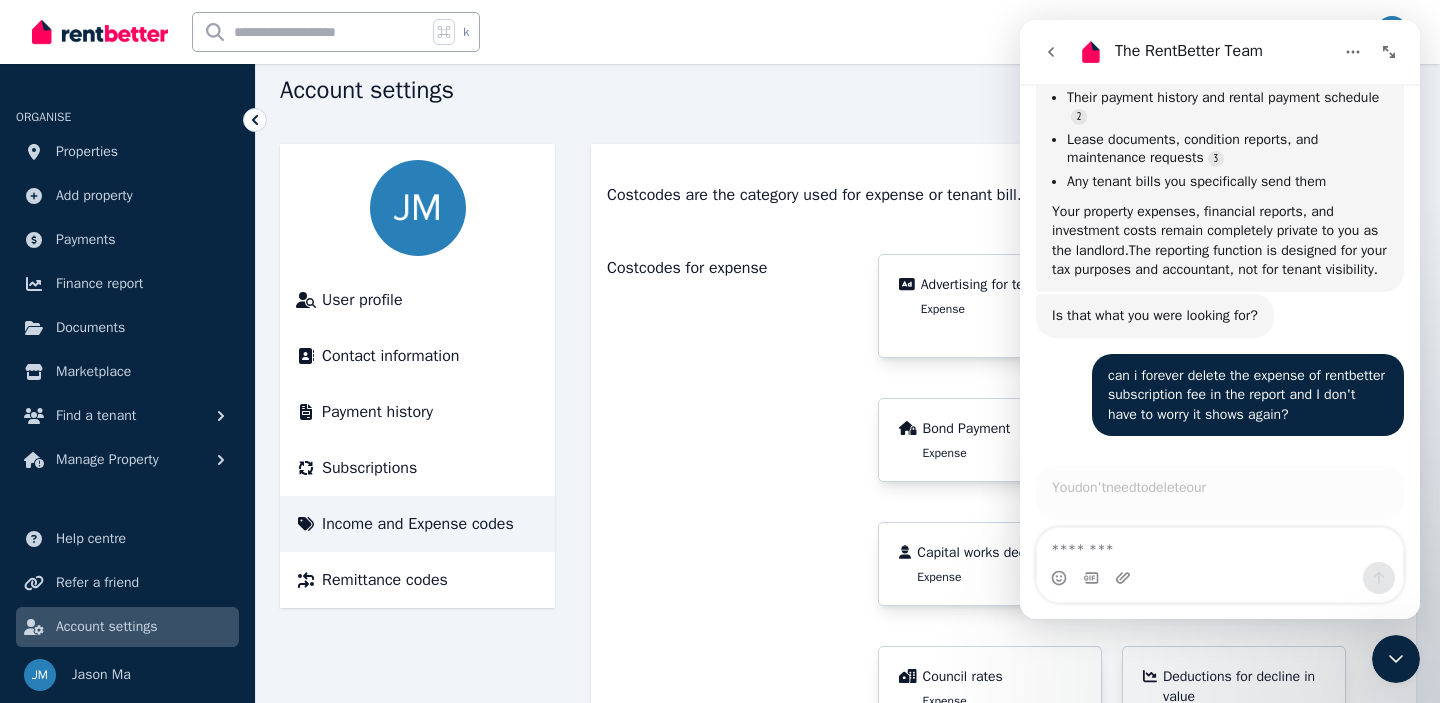 scroll, scrollTop: 1344, scrollLeft: 0, axis: vertical 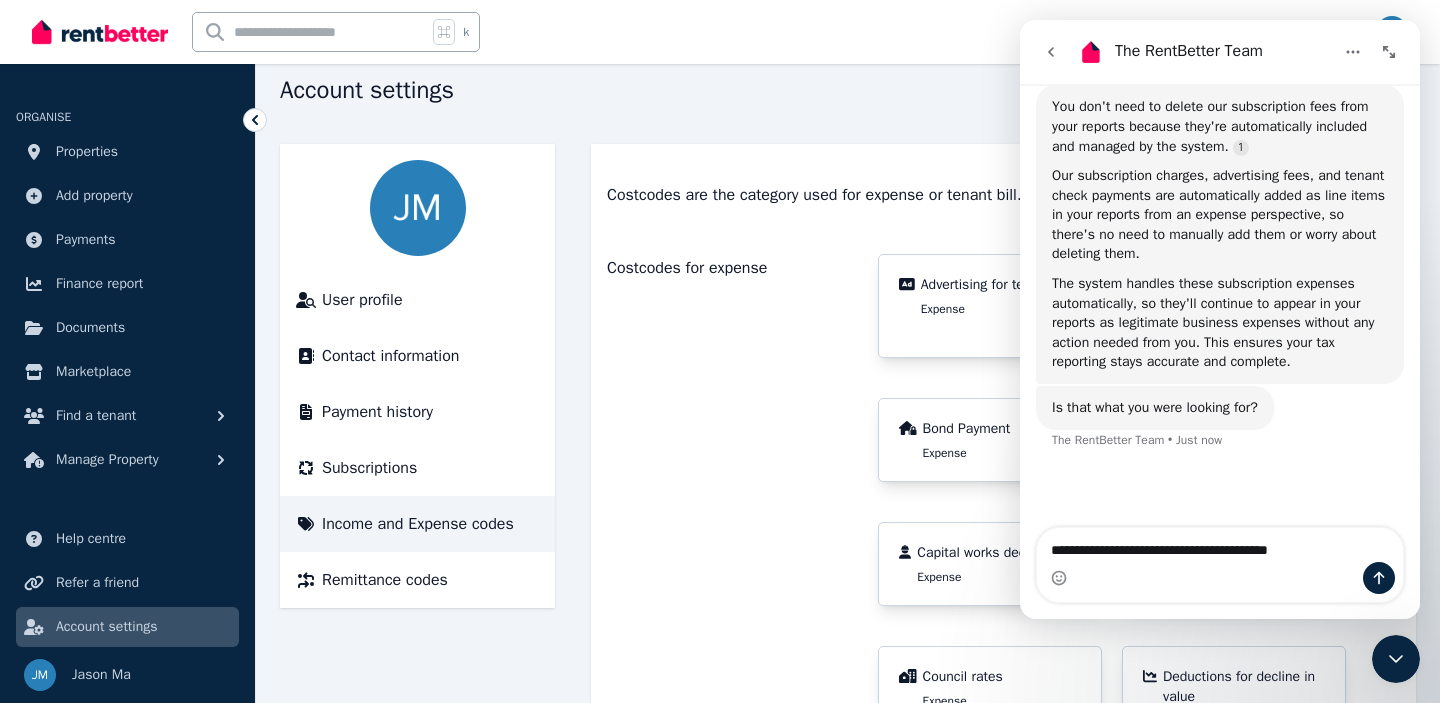 type on "**********" 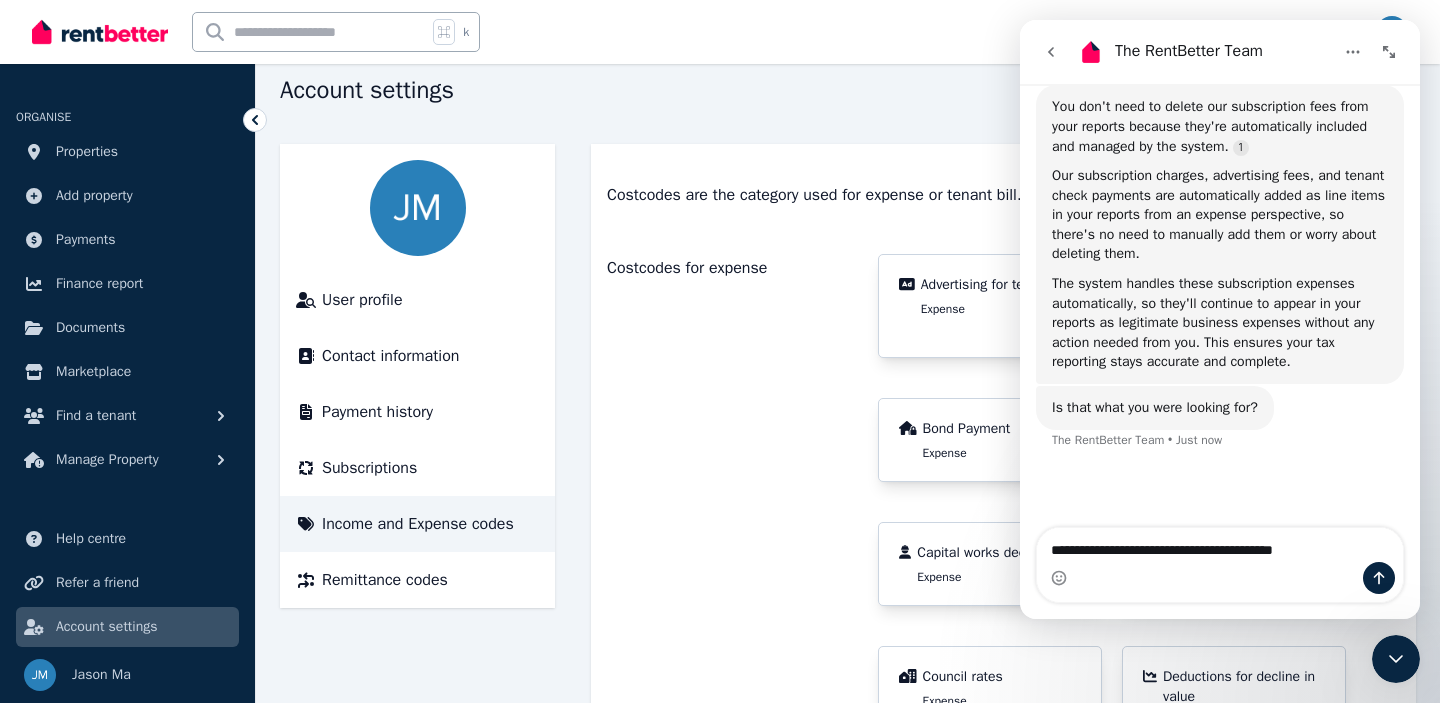 type 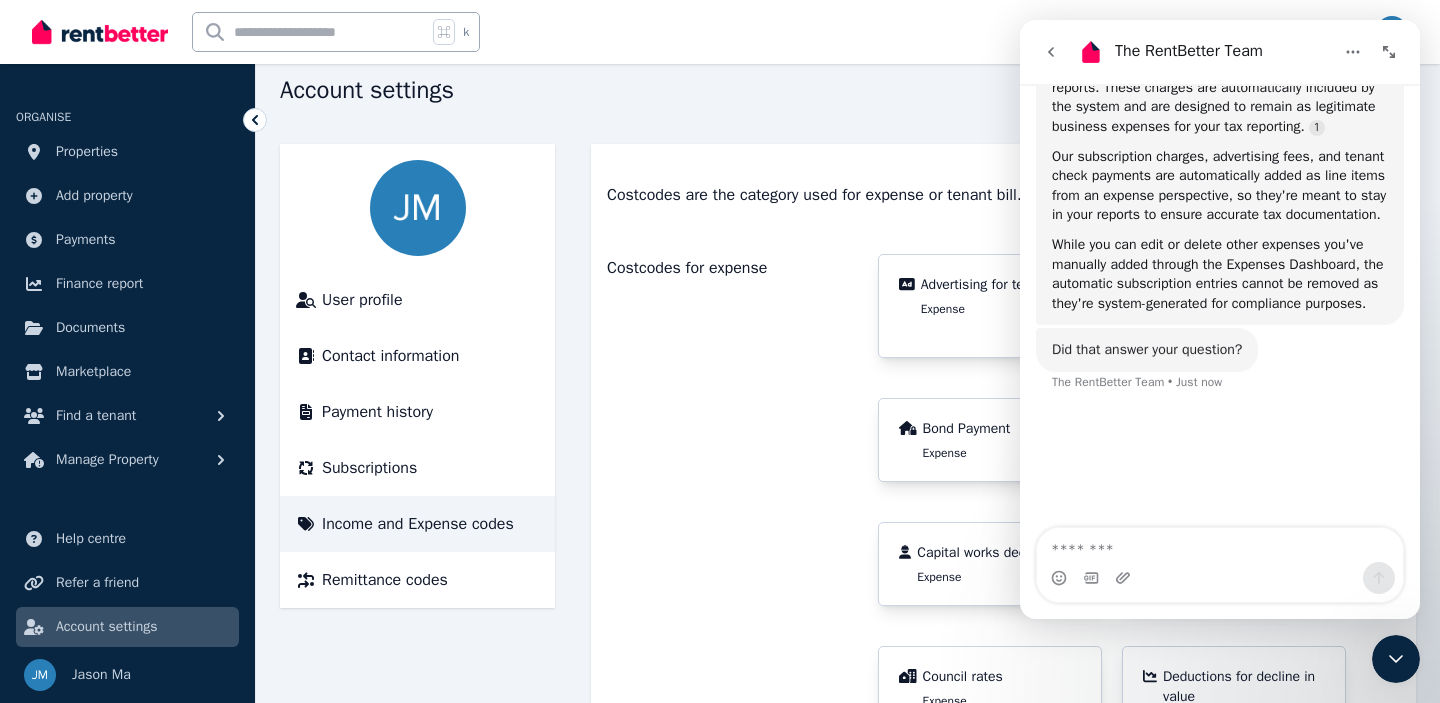 scroll, scrollTop: 2090, scrollLeft: 0, axis: vertical 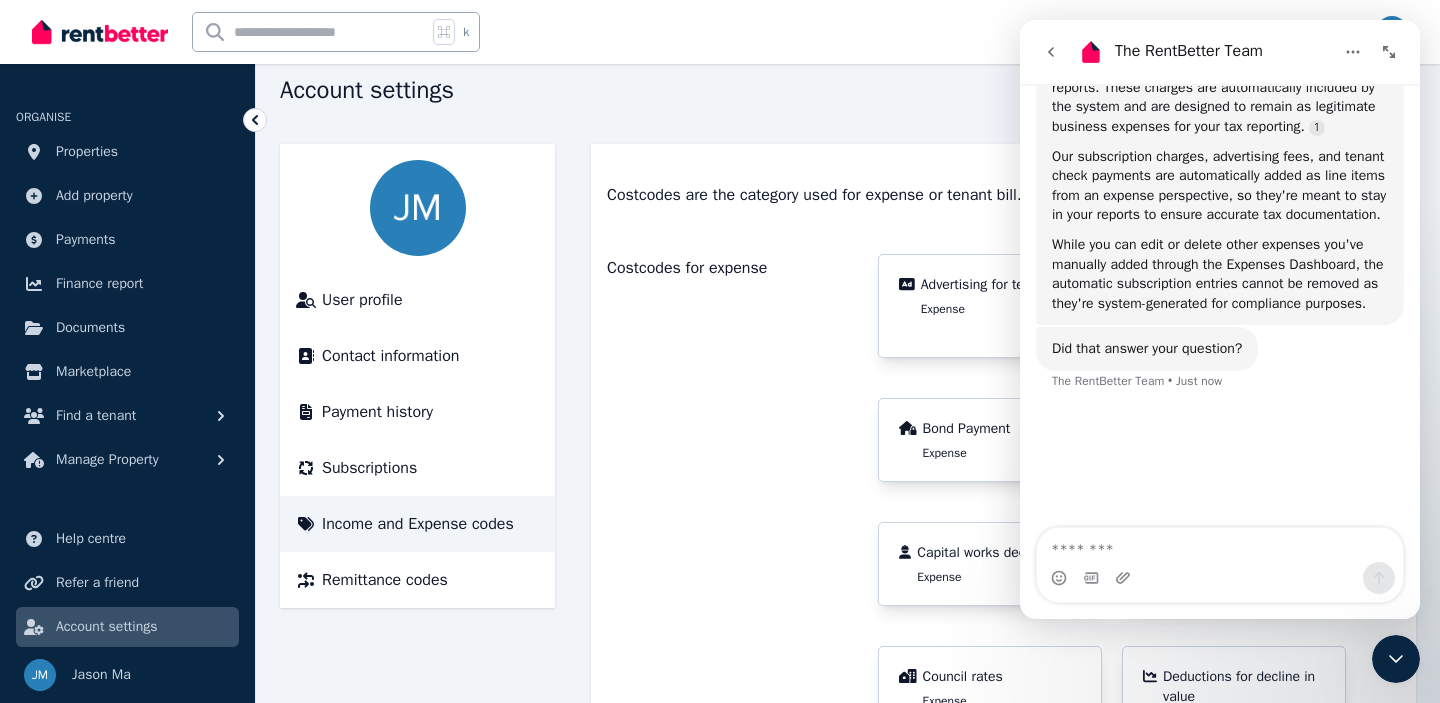 click 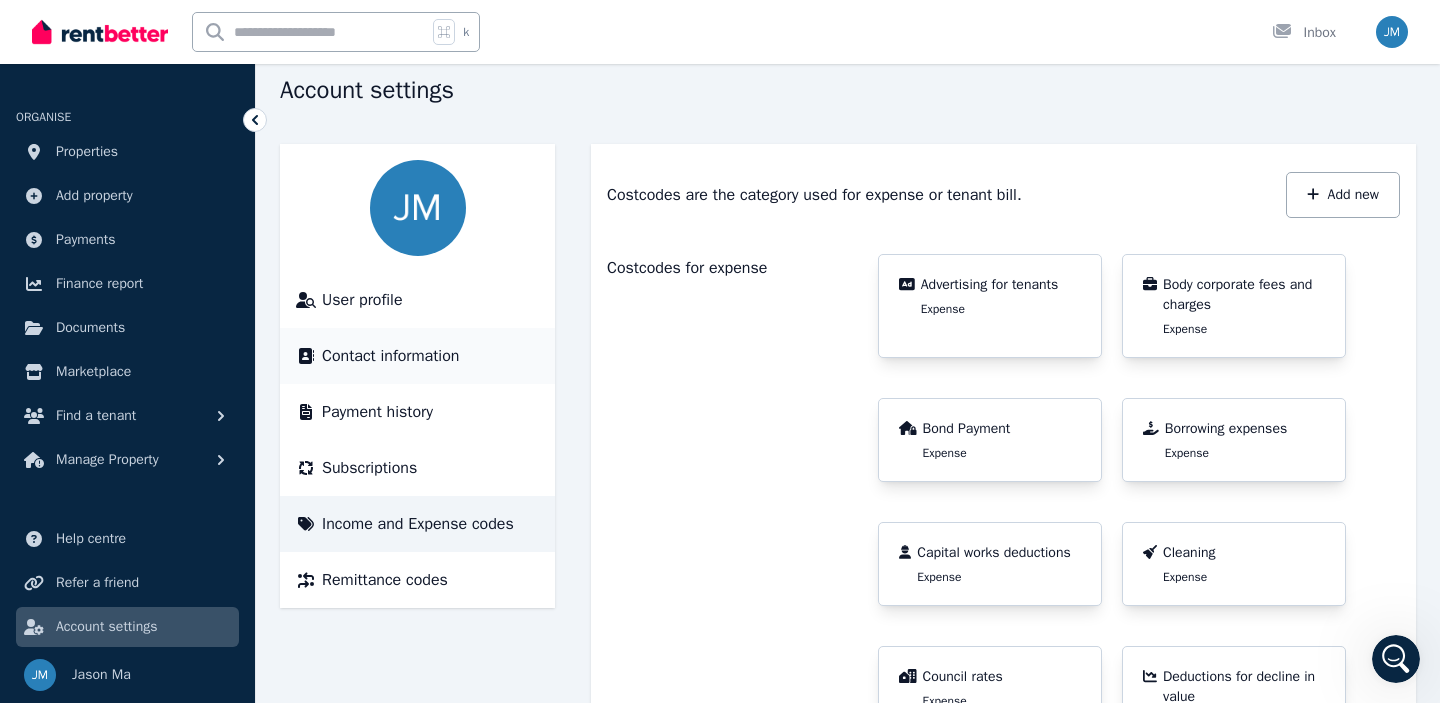 scroll, scrollTop: 0, scrollLeft: 0, axis: both 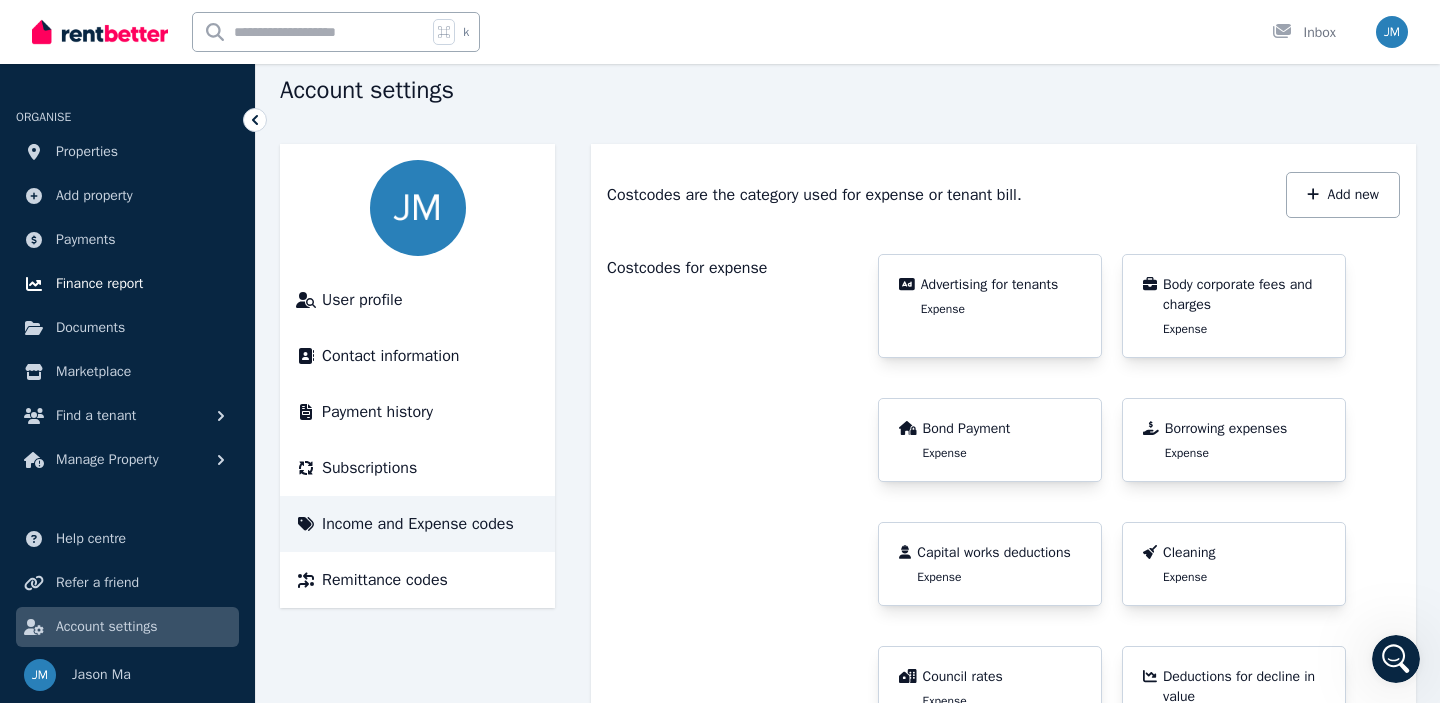 click on "Finance report" at bounding box center [99, 284] 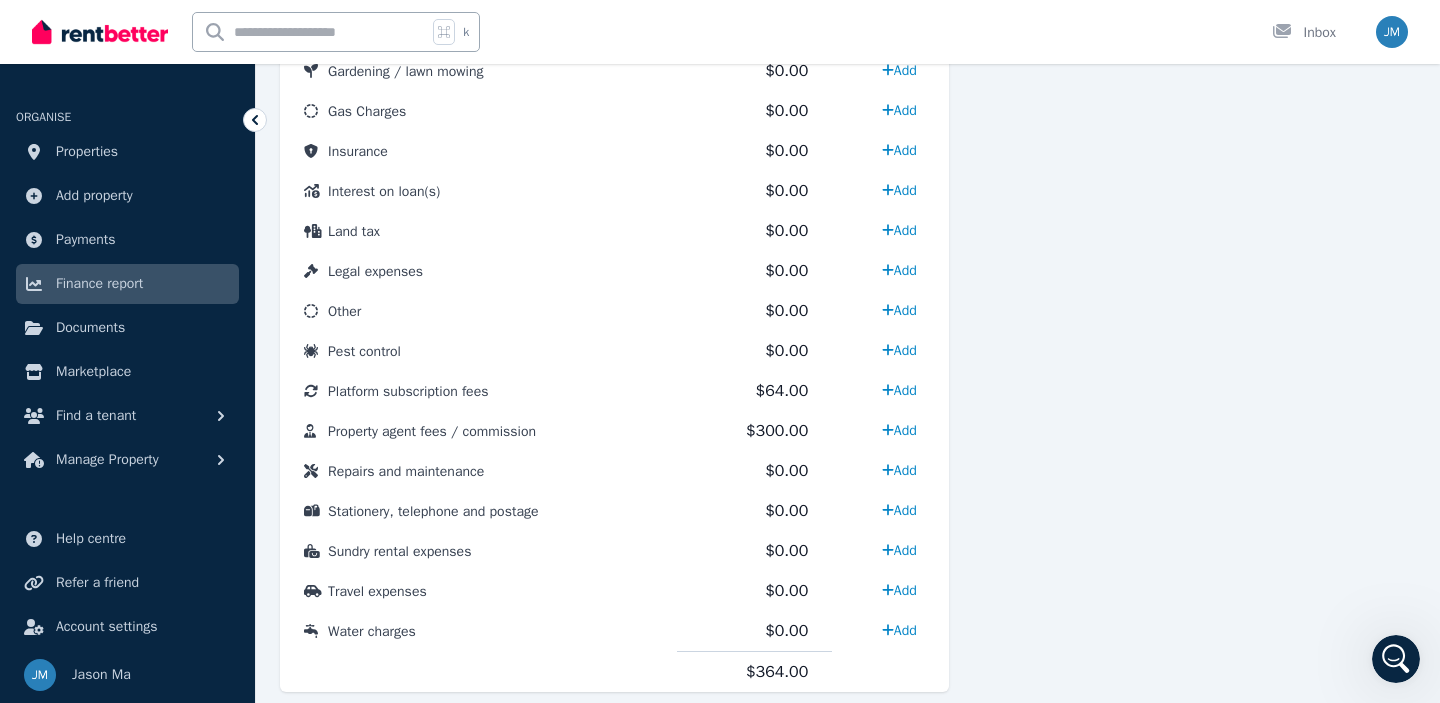 scroll, scrollTop: 996, scrollLeft: 0, axis: vertical 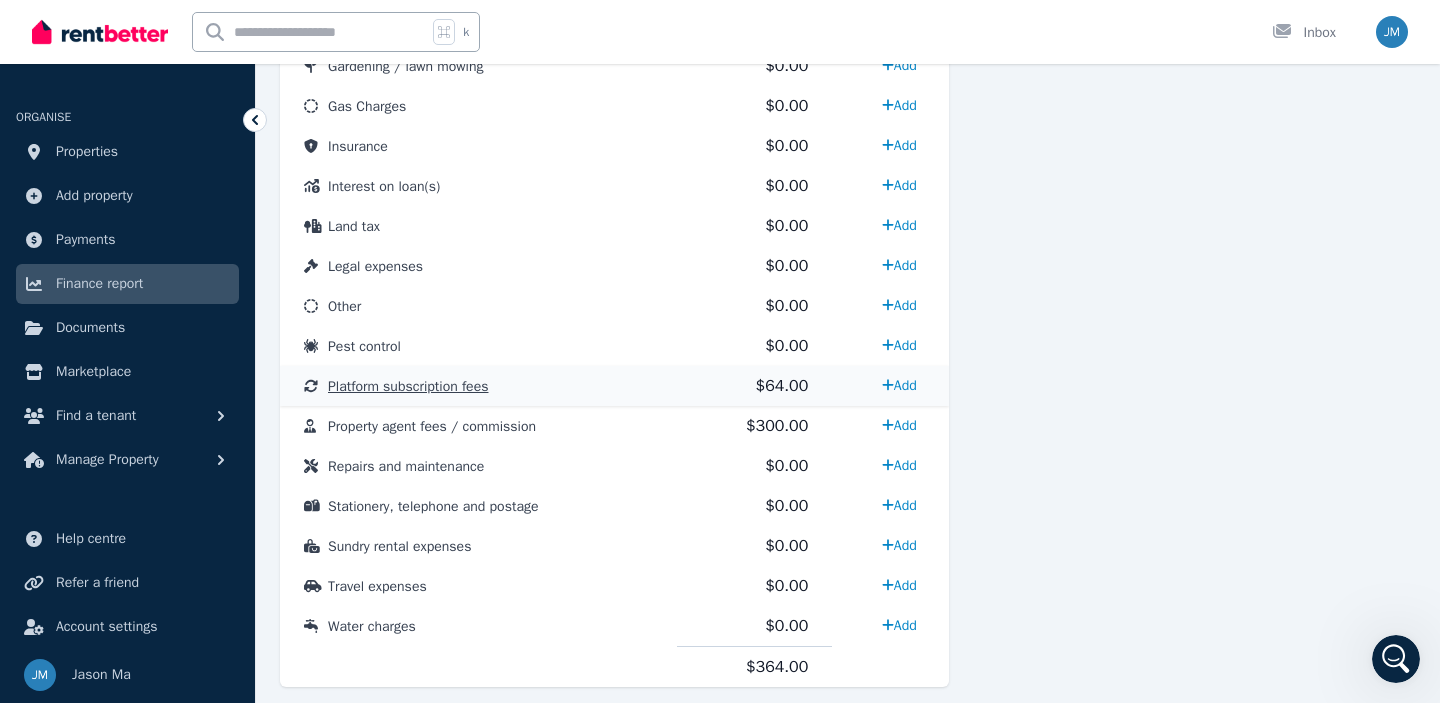 click on "$64.00" at bounding box center (782, 386) 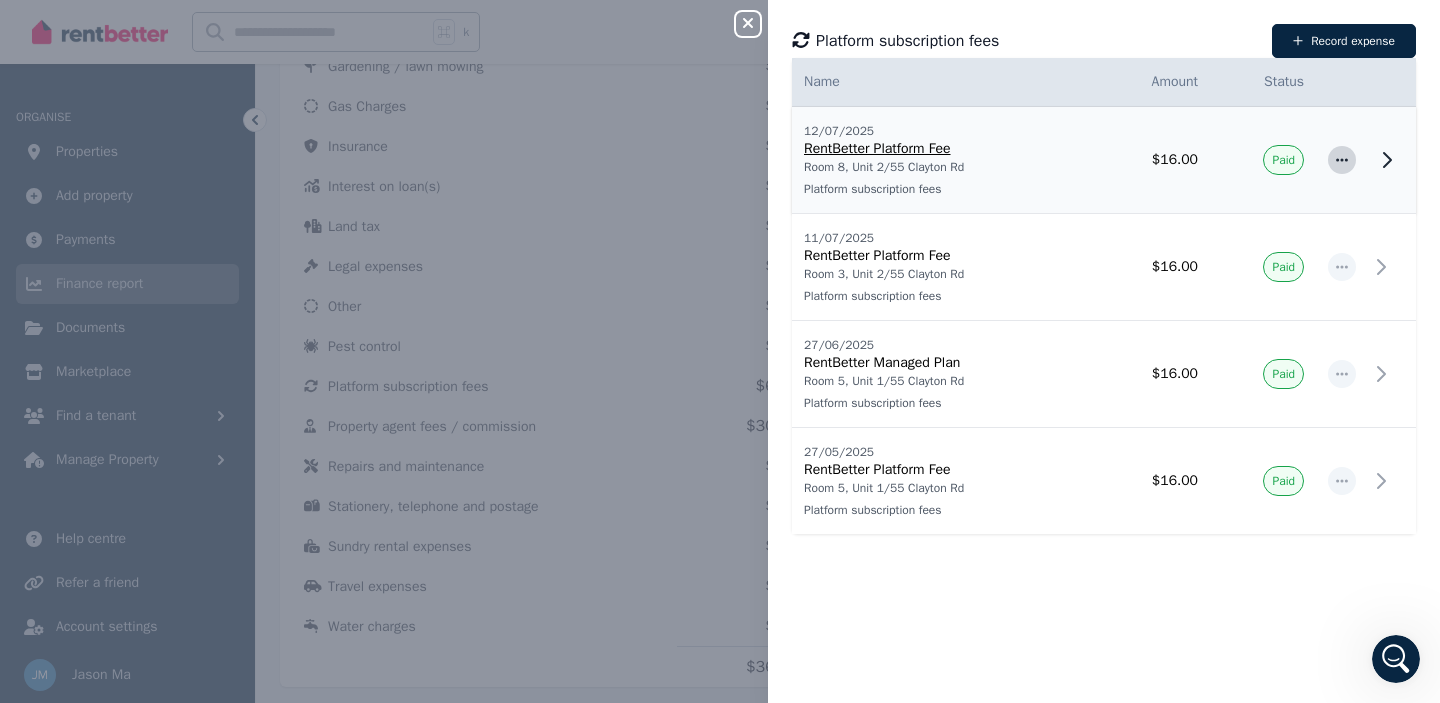 click 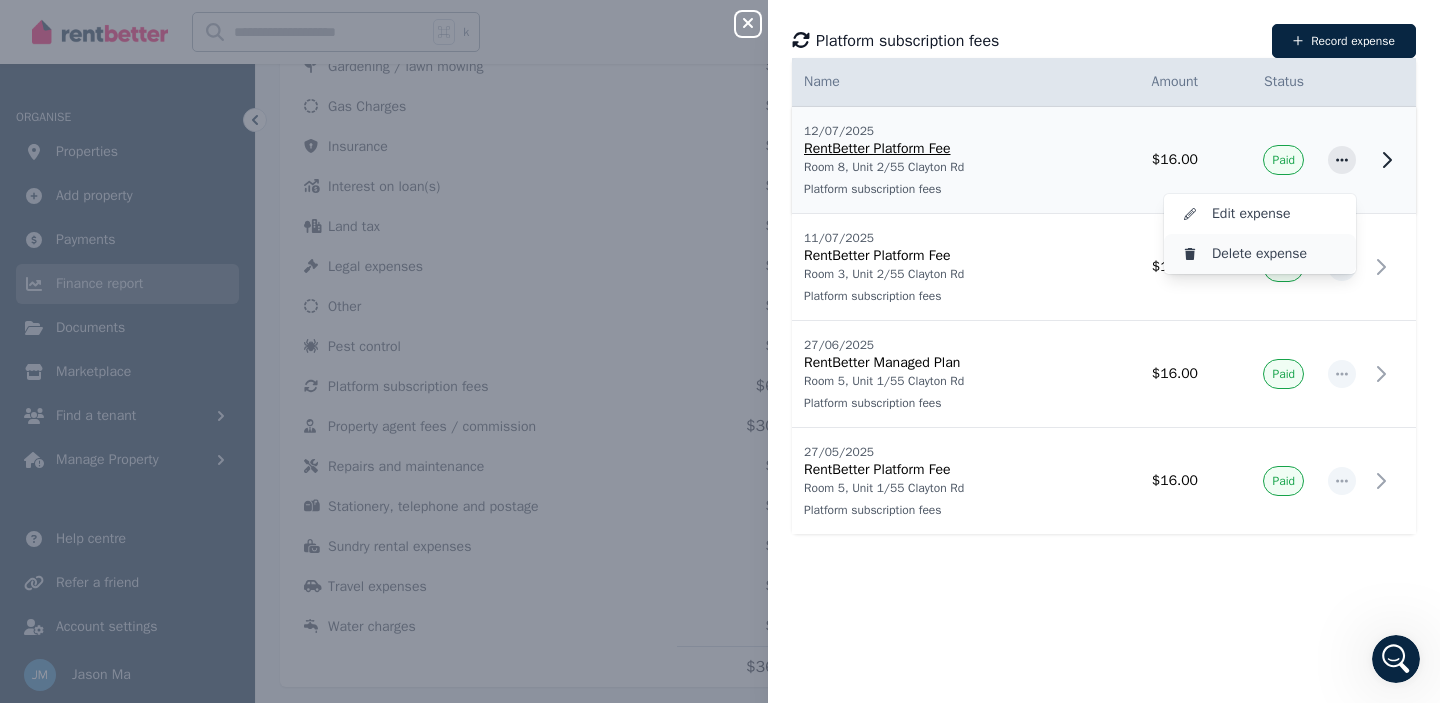 click on "Delete expense" at bounding box center (1276, 254) 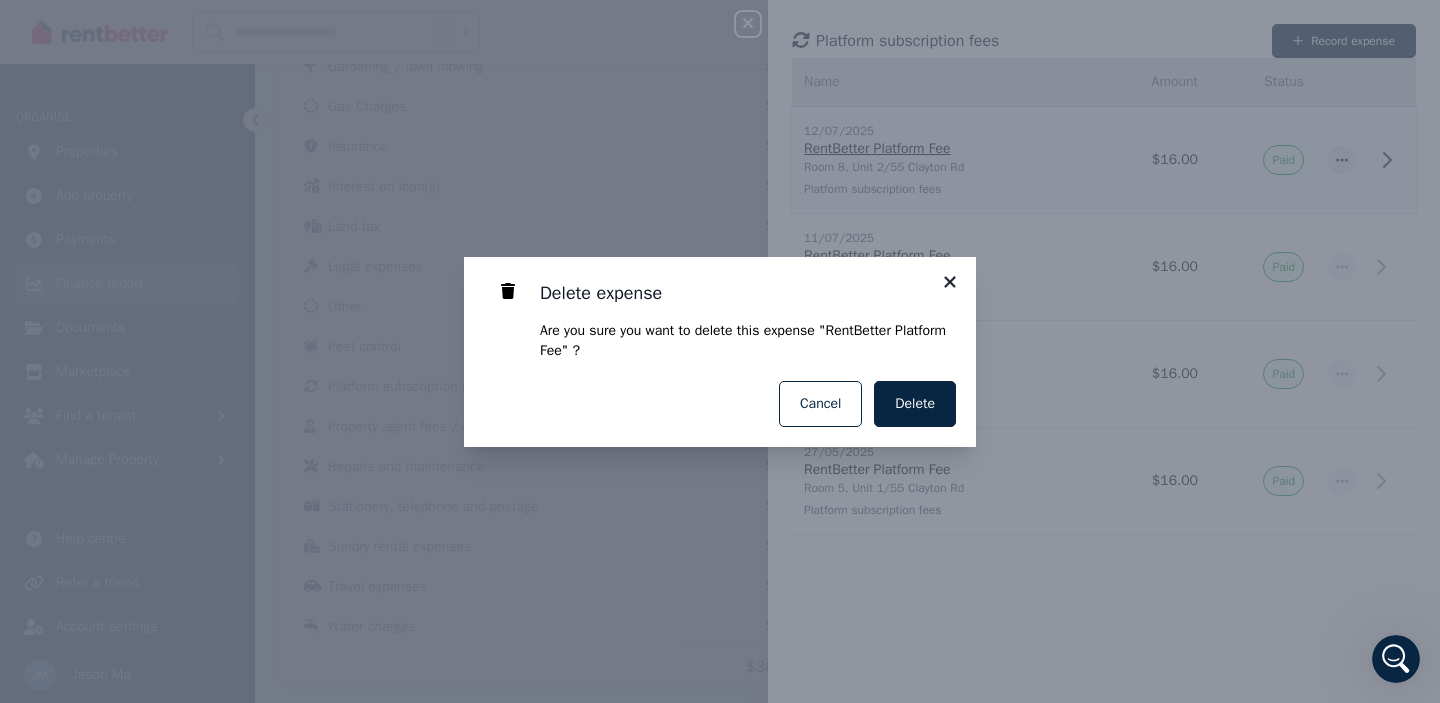click 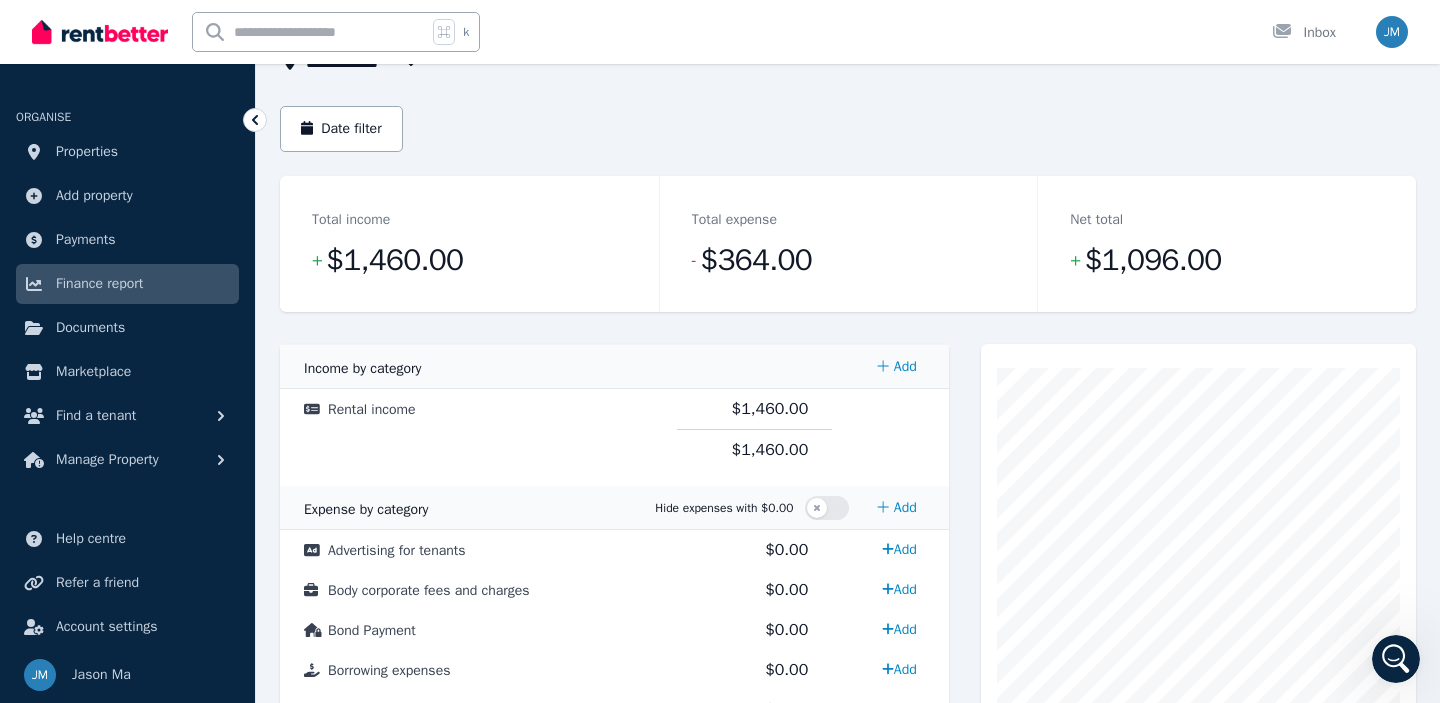 scroll, scrollTop: 166, scrollLeft: 0, axis: vertical 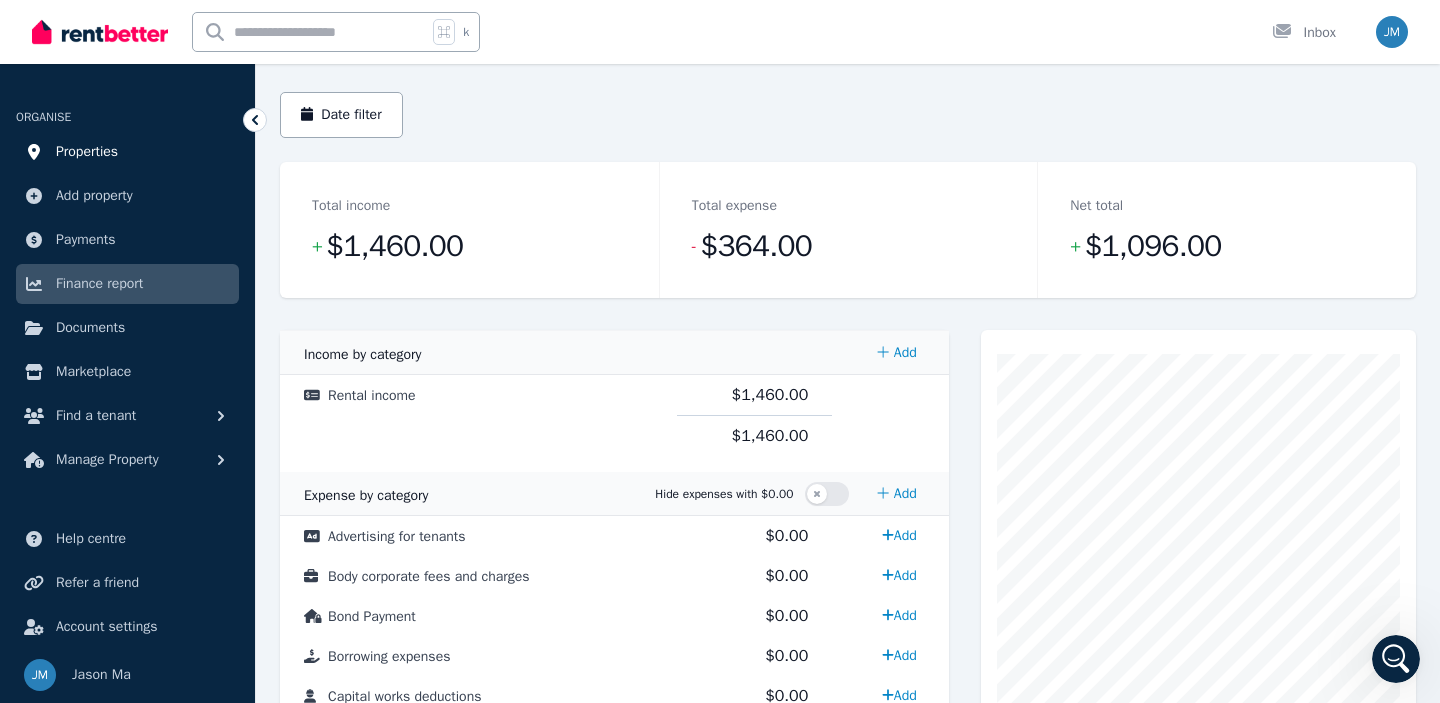 click on "Properties" at bounding box center (127, 152) 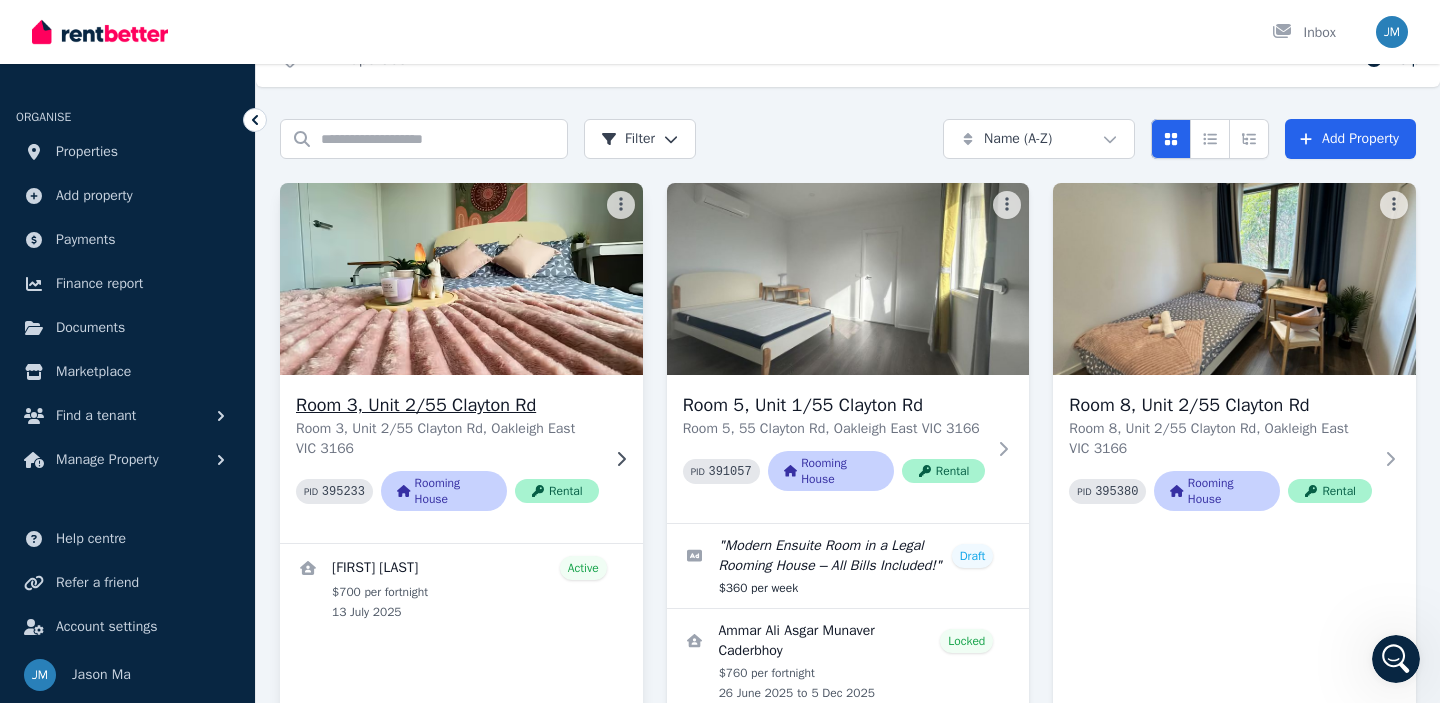 scroll, scrollTop: 0, scrollLeft: 0, axis: both 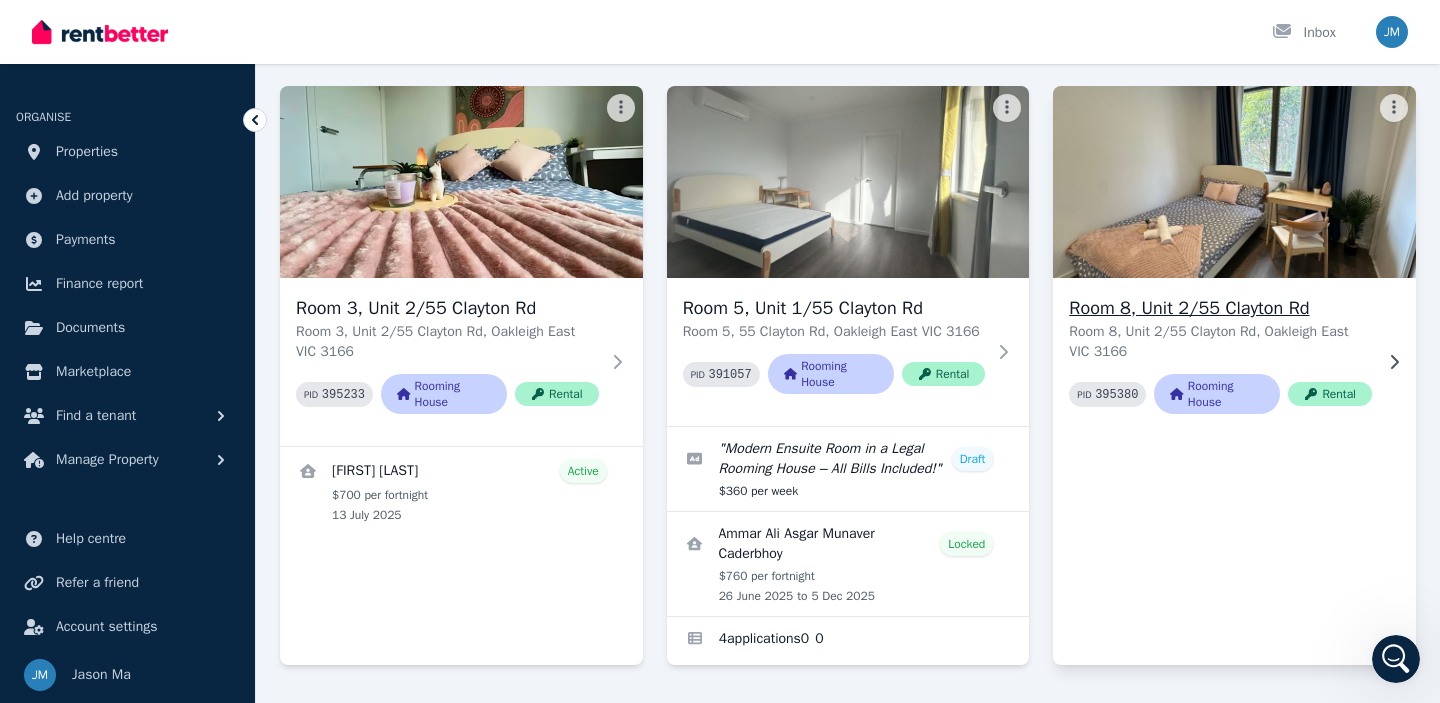 click on "Room 8, Unit 2/55 Clayton Rd" at bounding box center [1220, 308] 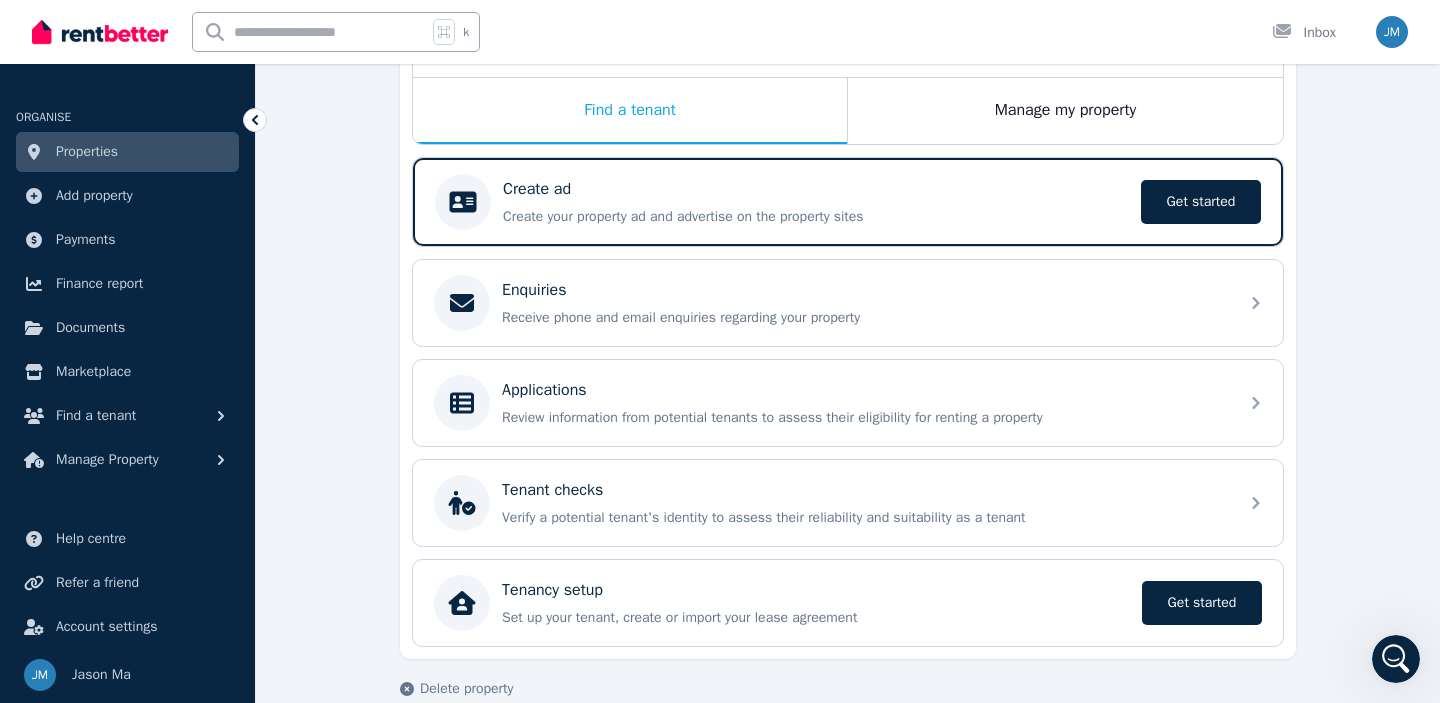 scroll, scrollTop: 350, scrollLeft: 0, axis: vertical 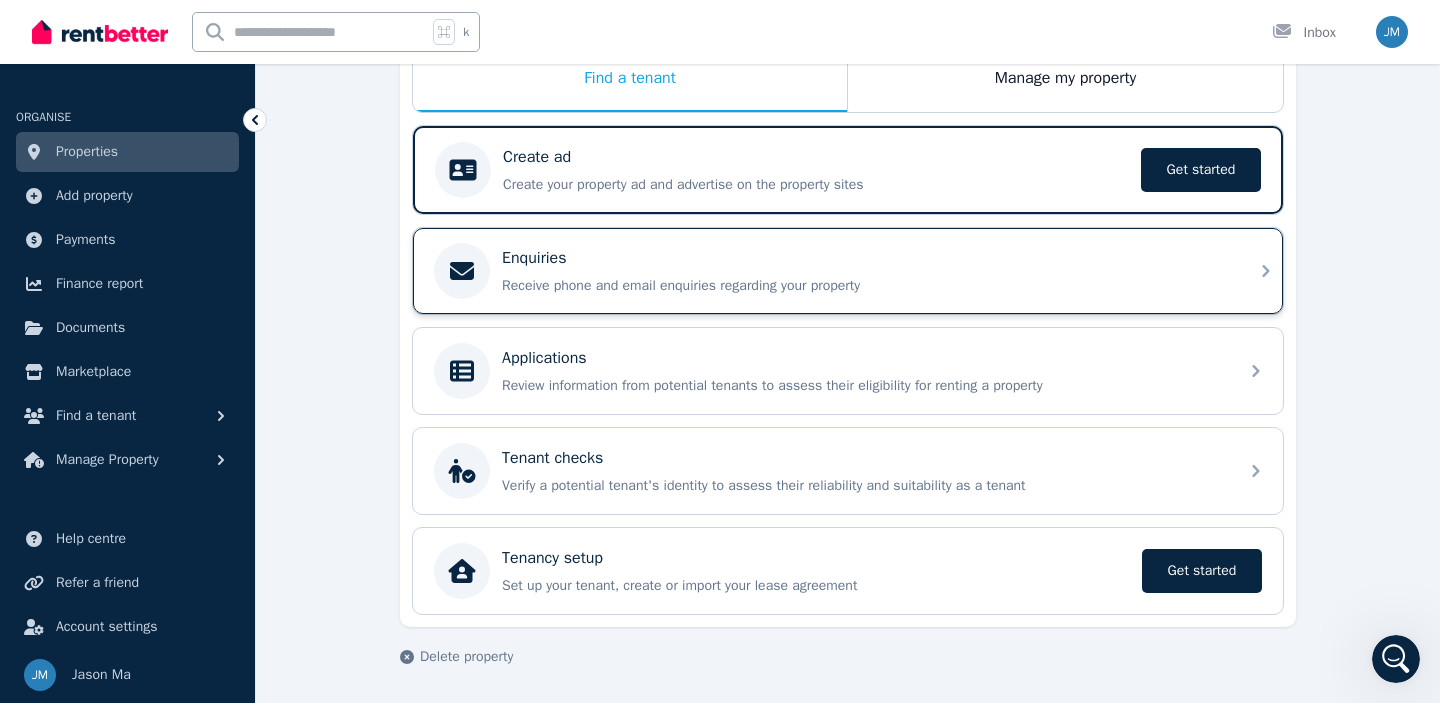 click on "Receive phone and email enquiries regarding your property" at bounding box center (864, 286) 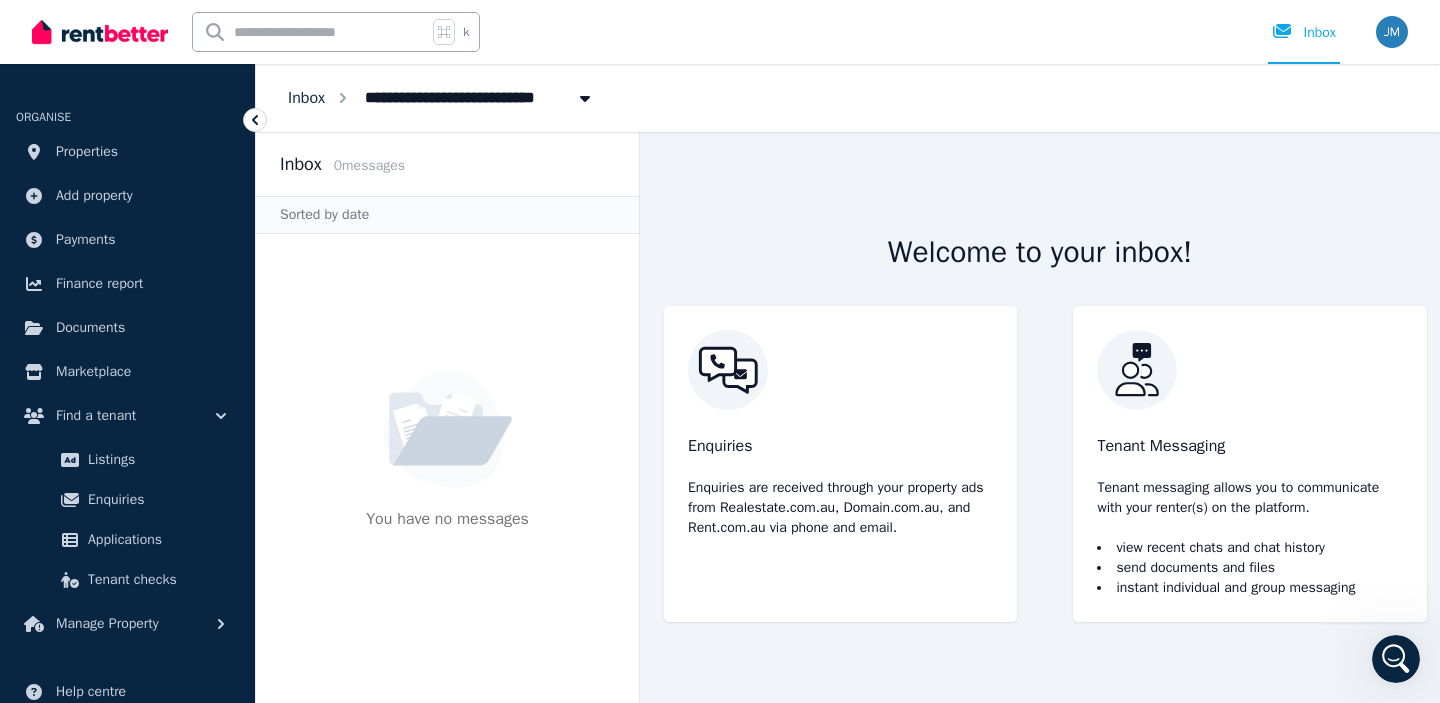 click on "Inbox" at bounding box center [306, 98] 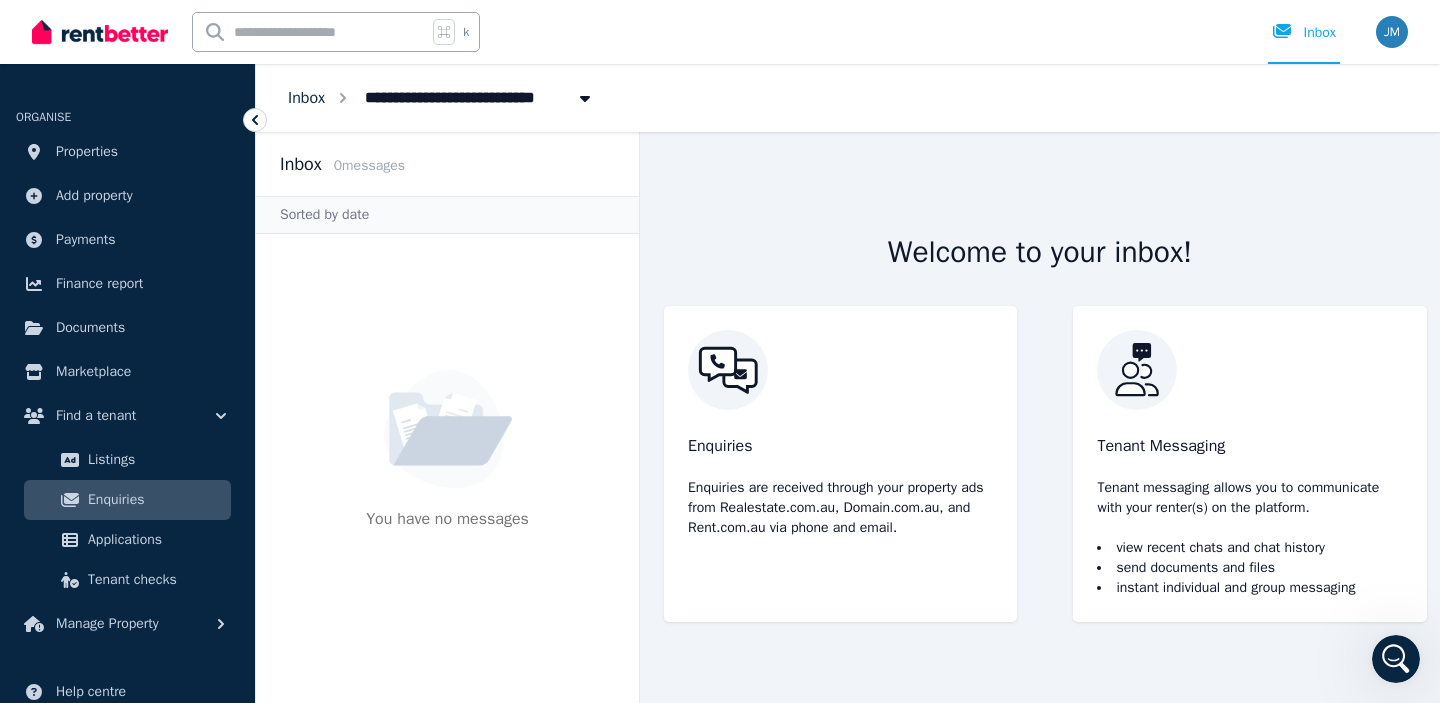 click on "Inbox" at bounding box center (306, 98) 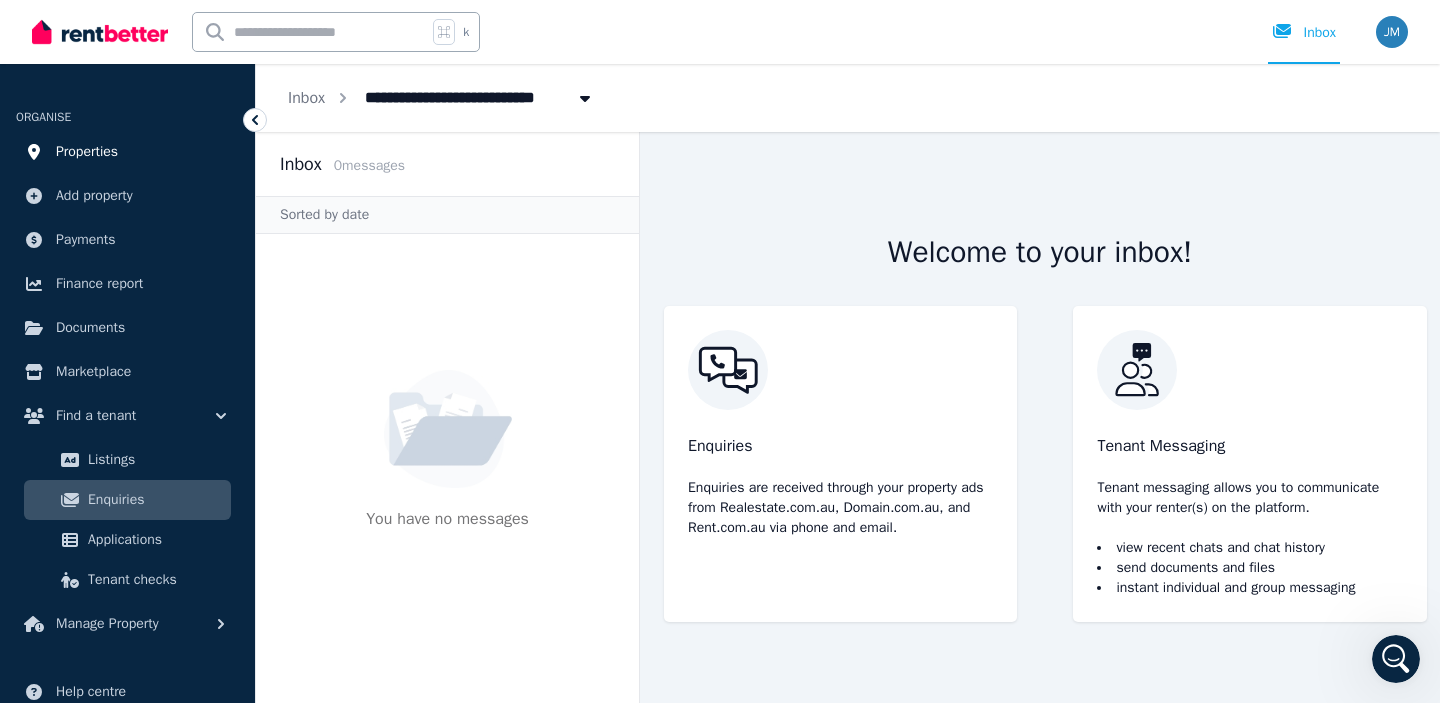 click on "Properties" at bounding box center (87, 152) 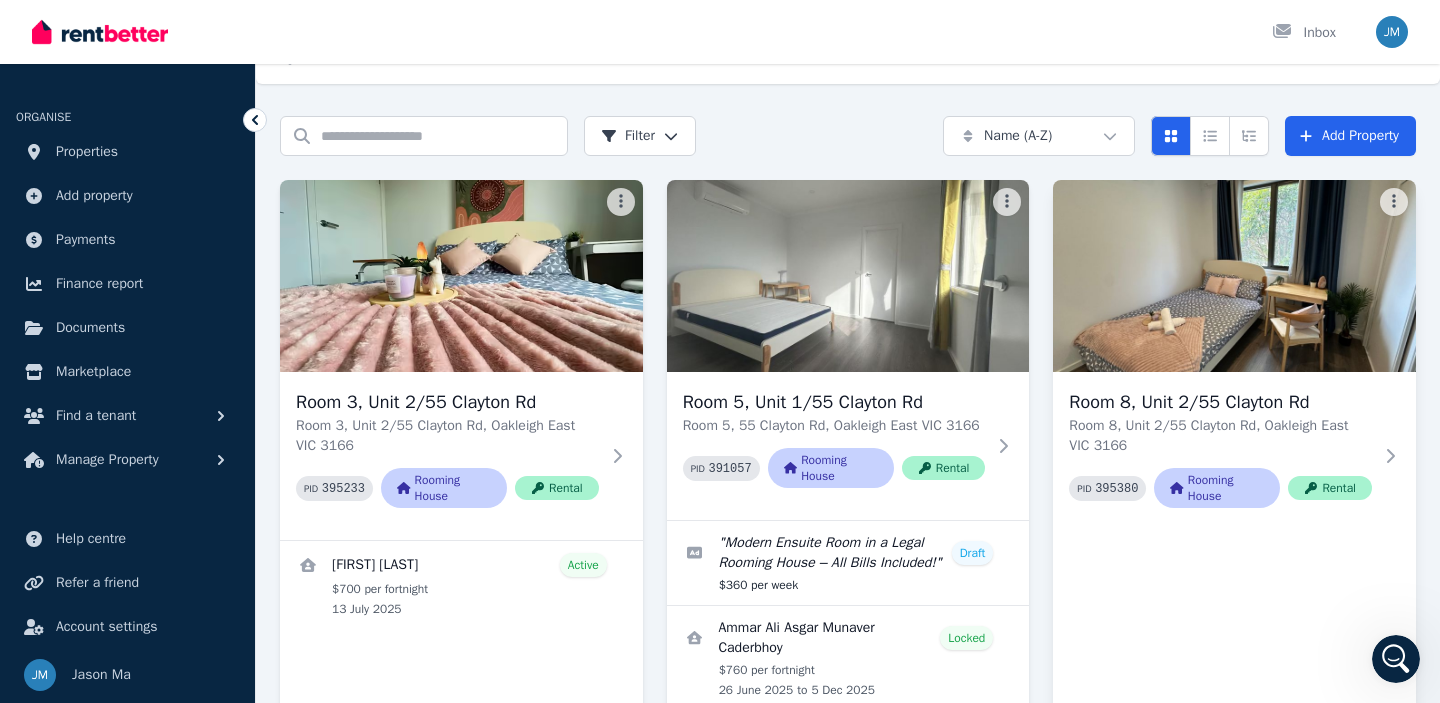 scroll, scrollTop: 0, scrollLeft: 0, axis: both 